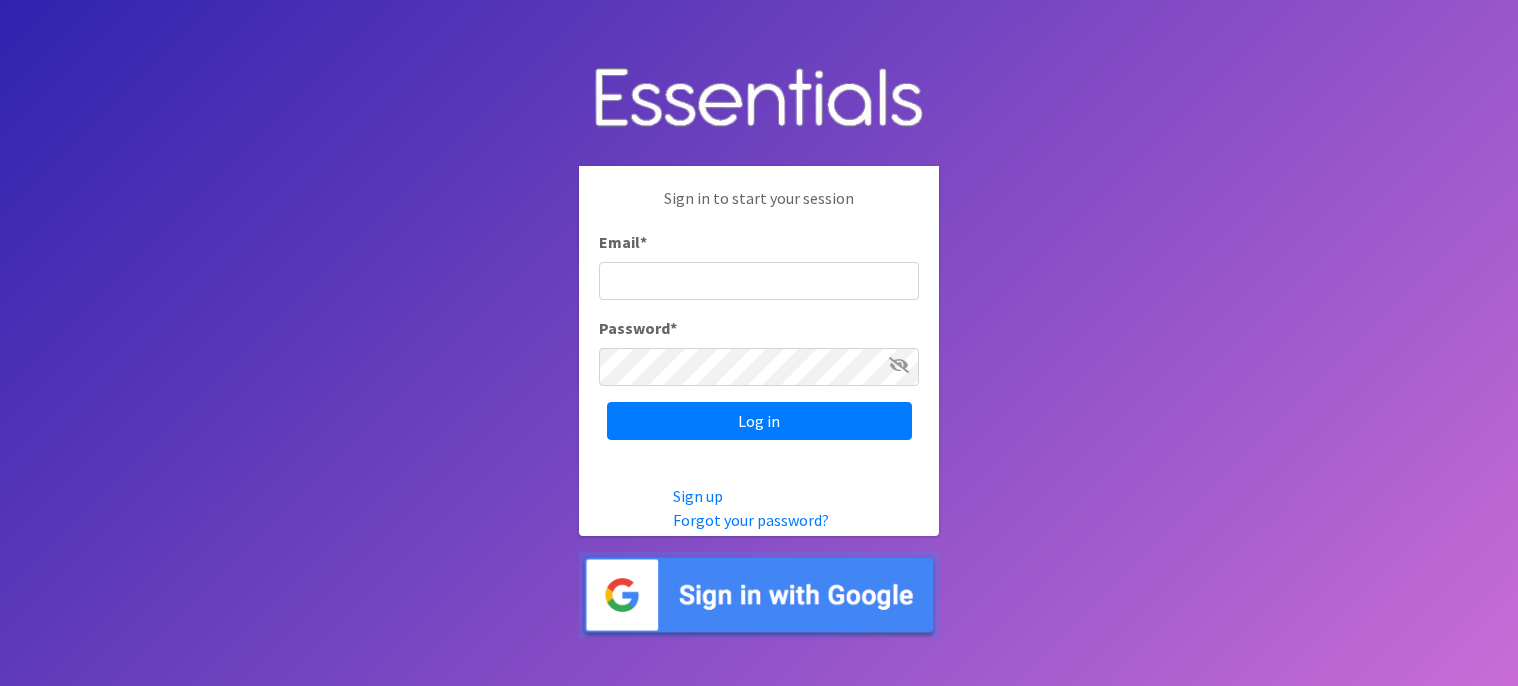 scroll, scrollTop: 0, scrollLeft: 0, axis: both 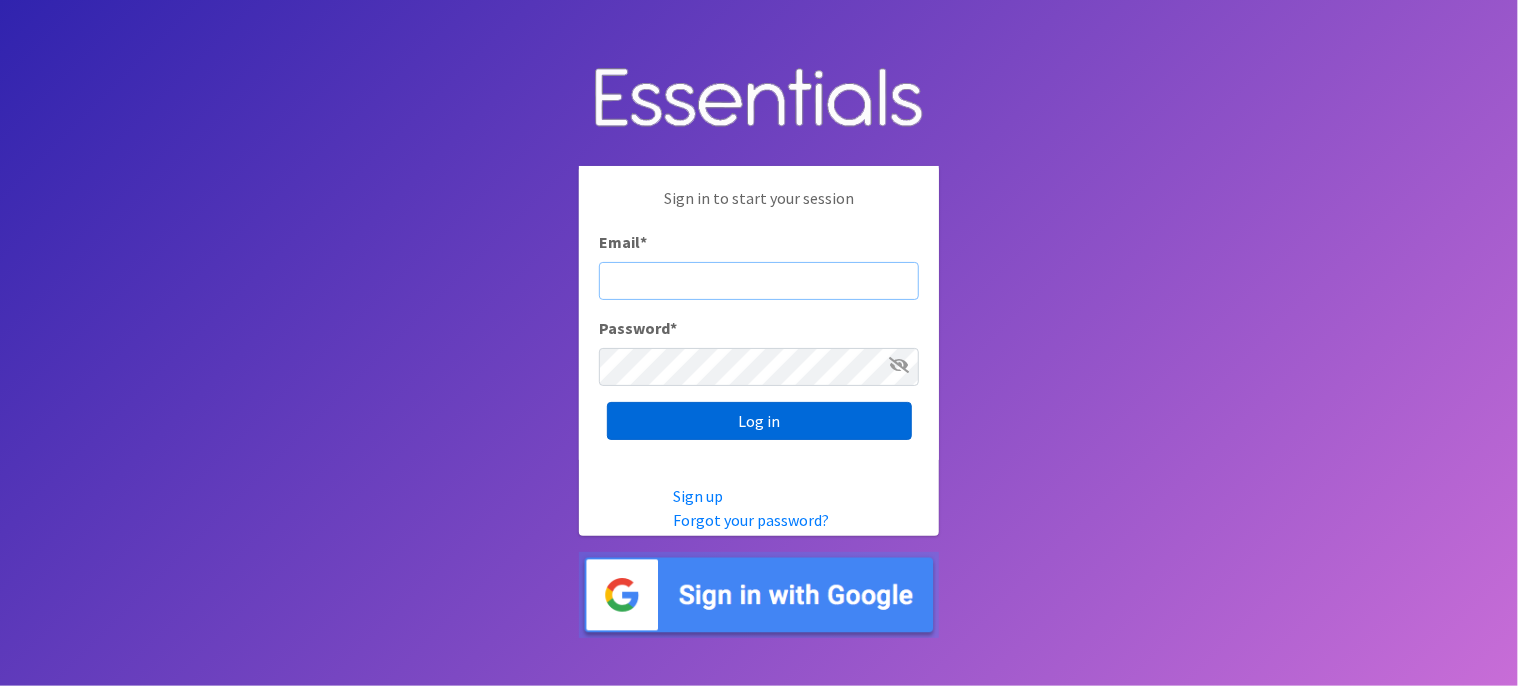 type on "[USERNAME]@example.com" 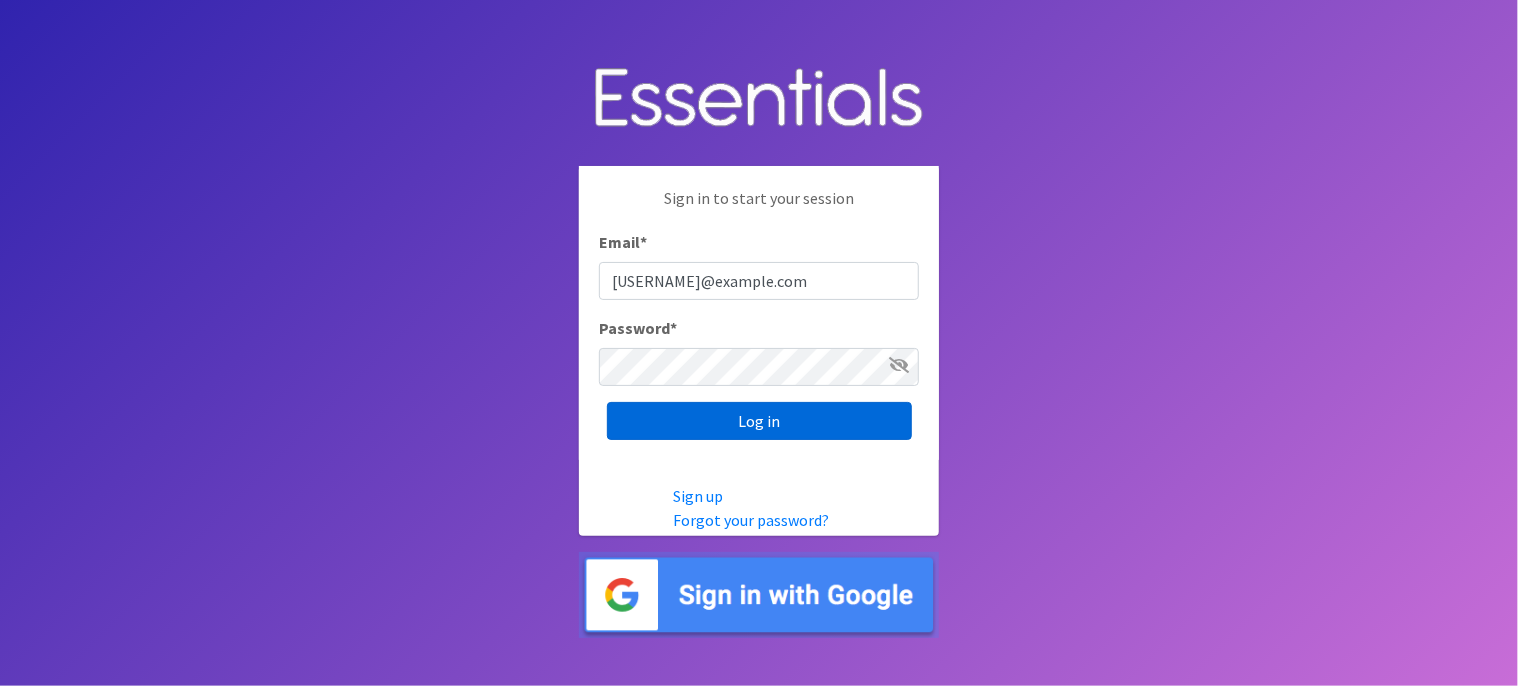 click on "Log in" at bounding box center (759, 421) 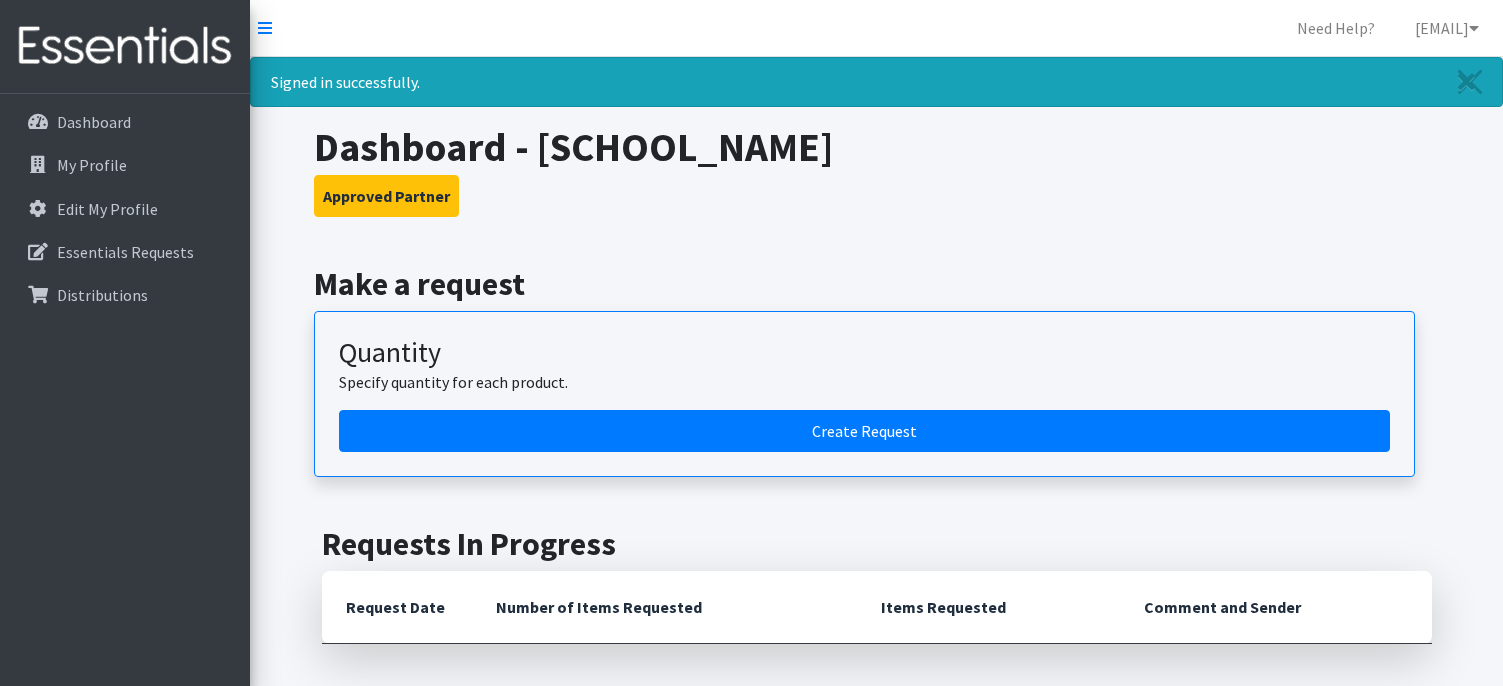 scroll, scrollTop: 0, scrollLeft: 0, axis: both 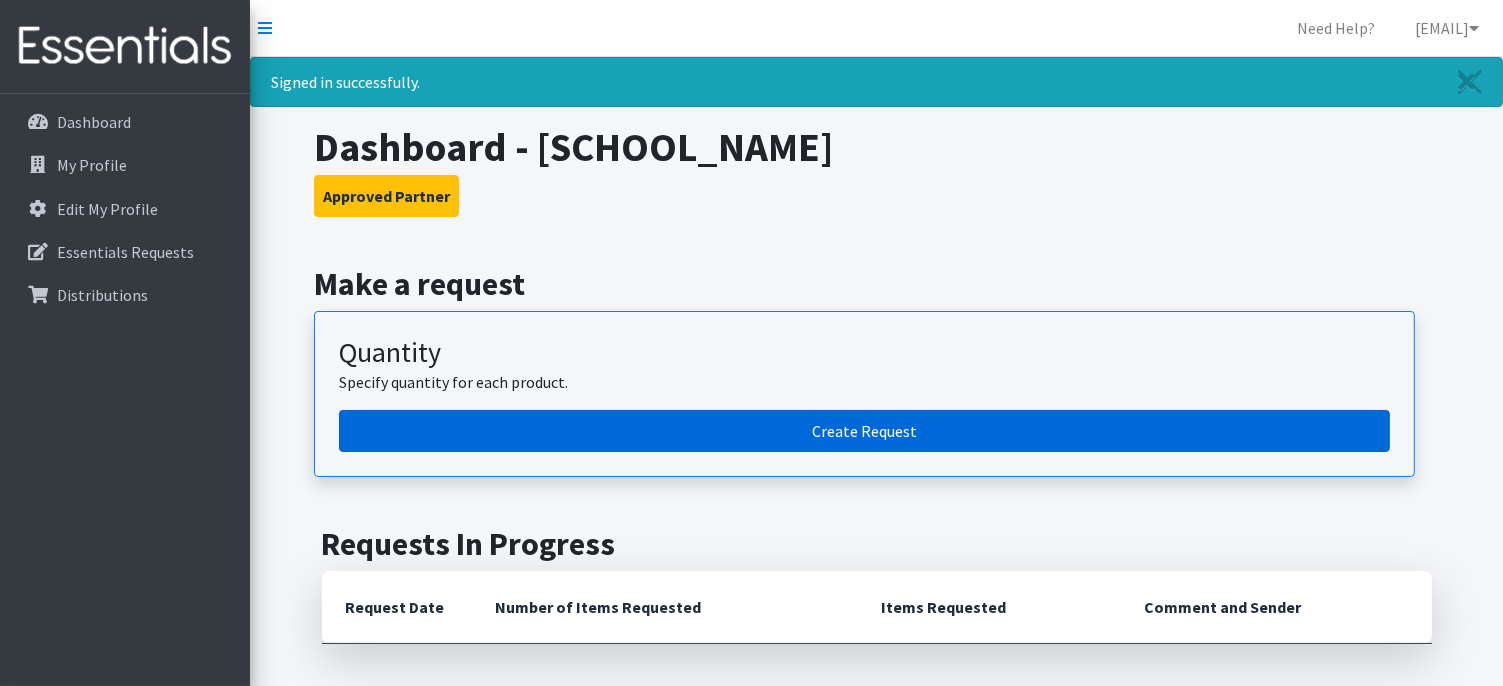 click on "Create Request" at bounding box center [864, 431] 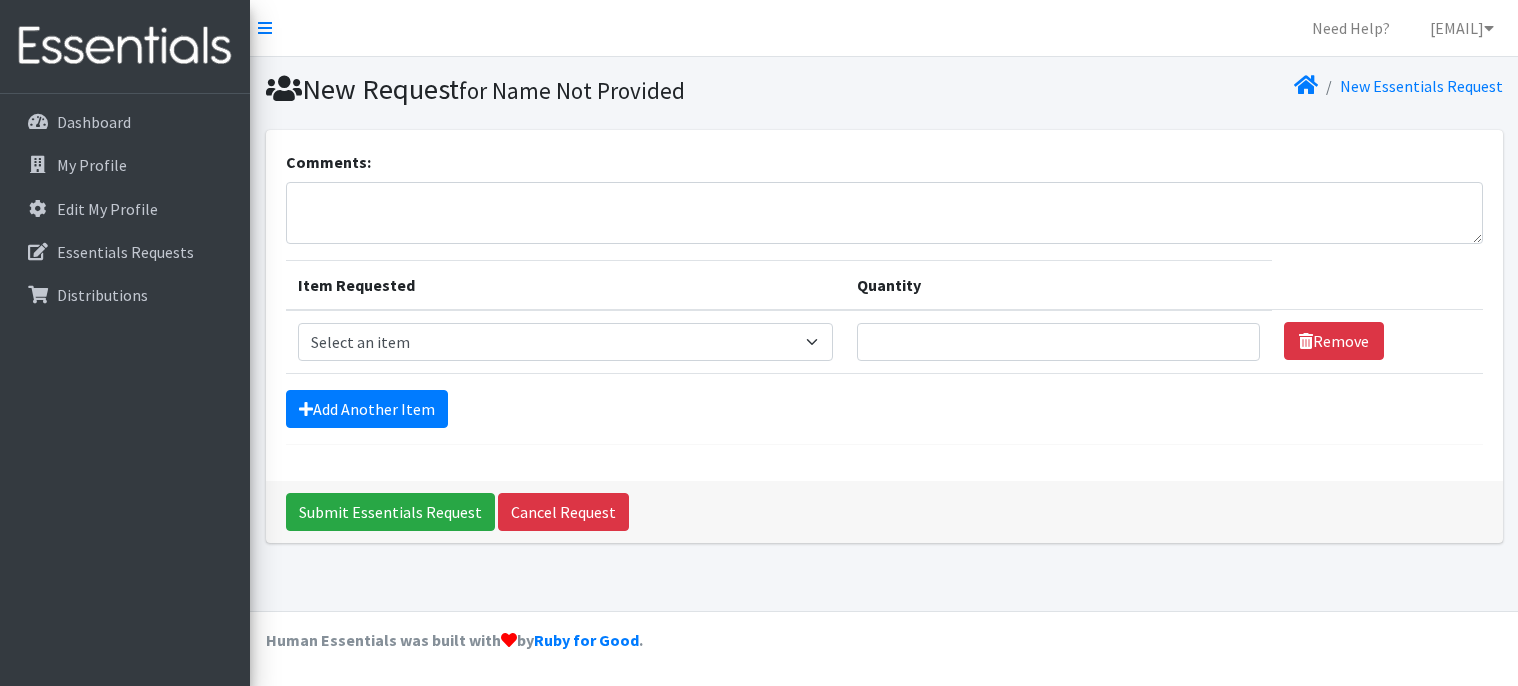 scroll, scrollTop: 0, scrollLeft: 0, axis: both 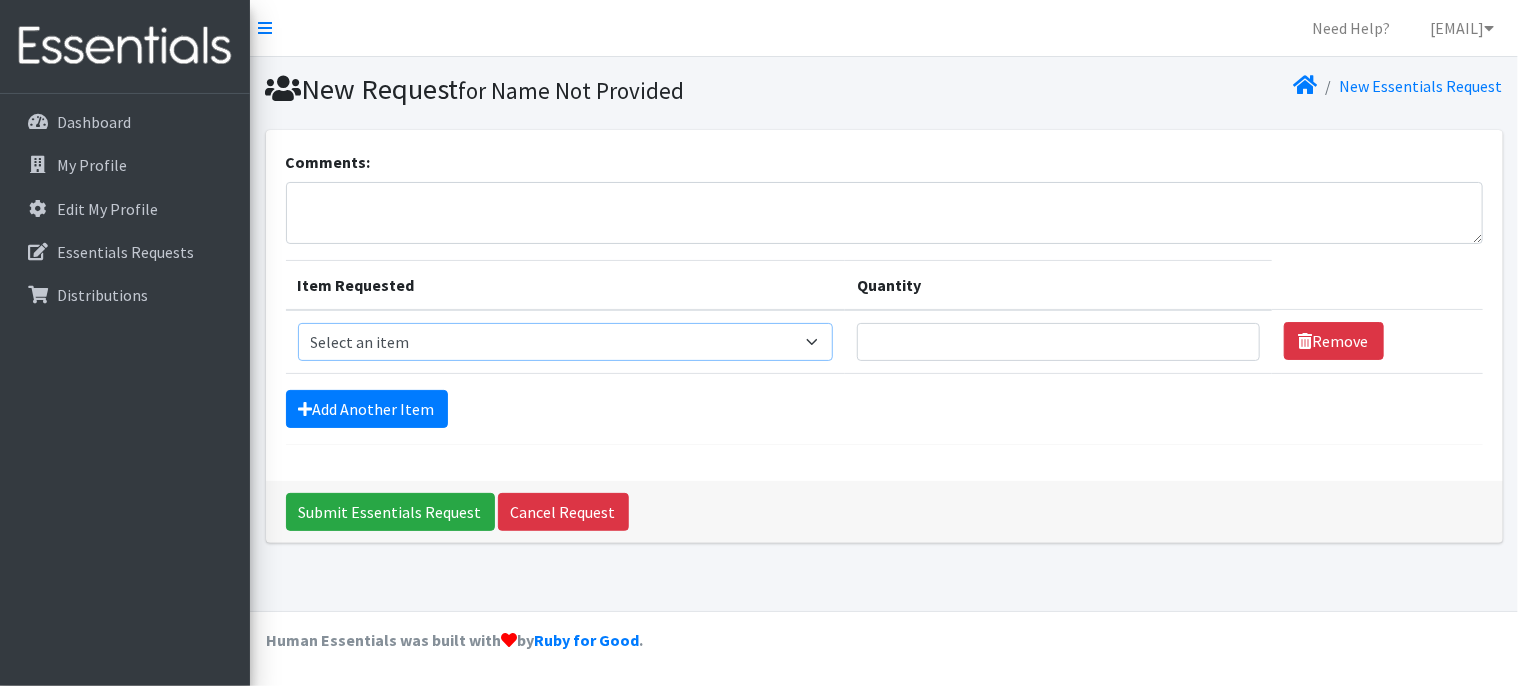 click on "Select an item
Liners (Pack of 100)
Makeup Bag (25)
Pads 1 (Pack of 25)
Pads 2 (Pack of 25)
Pads 3 (Pack of 25)
Pads 4 (Pack of 25)
Pads 5 (Pack of 25) LIMITED QUANTITIES
Tampon Regular (Pack of 25)
Tampon Super (Pack of 25)
Tampons Light (Pack of 25)" at bounding box center (565, 342) 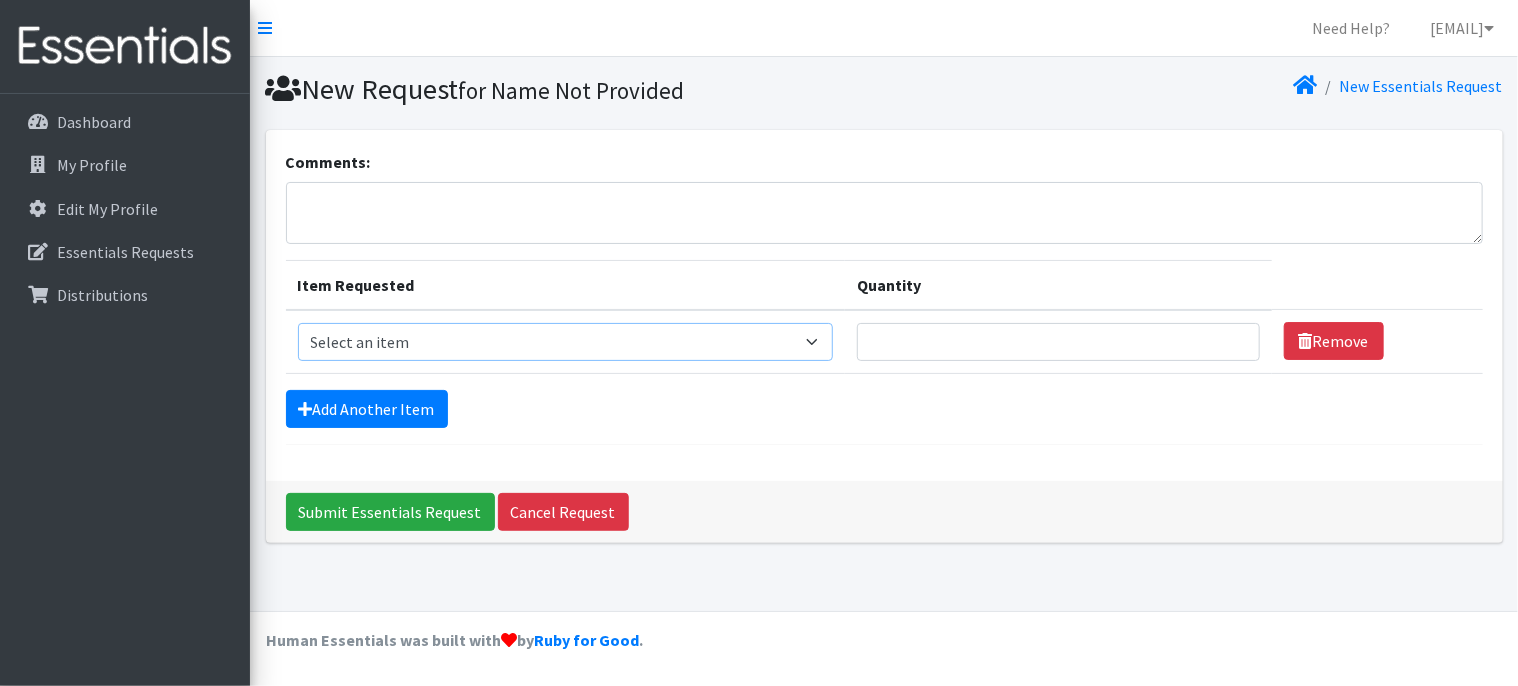 select on "14155" 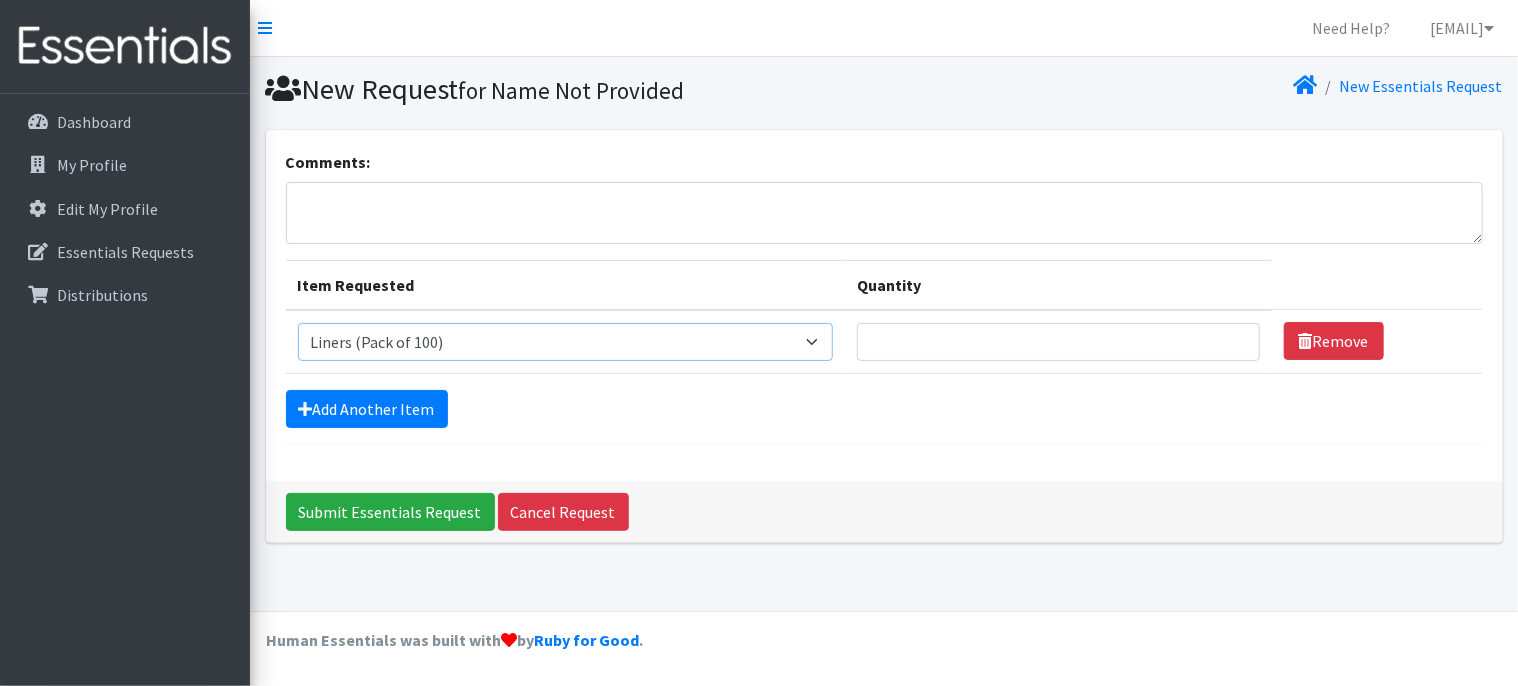 click on "Select an item
Liners (Pack of 100)
Makeup Bag (25)
Pads 1 (Pack of 25)
Pads 2 (Pack of 25)
Pads 3 (Pack of 25)
Pads 4 (Pack of 25)
Pads 5 (Pack of 25) LIMITED QUANTITIES
Tampon Regular (Pack of 25)
Tampon Super (Pack of 25)
Tampons Light (Pack of 25)" at bounding box center (565, 342) 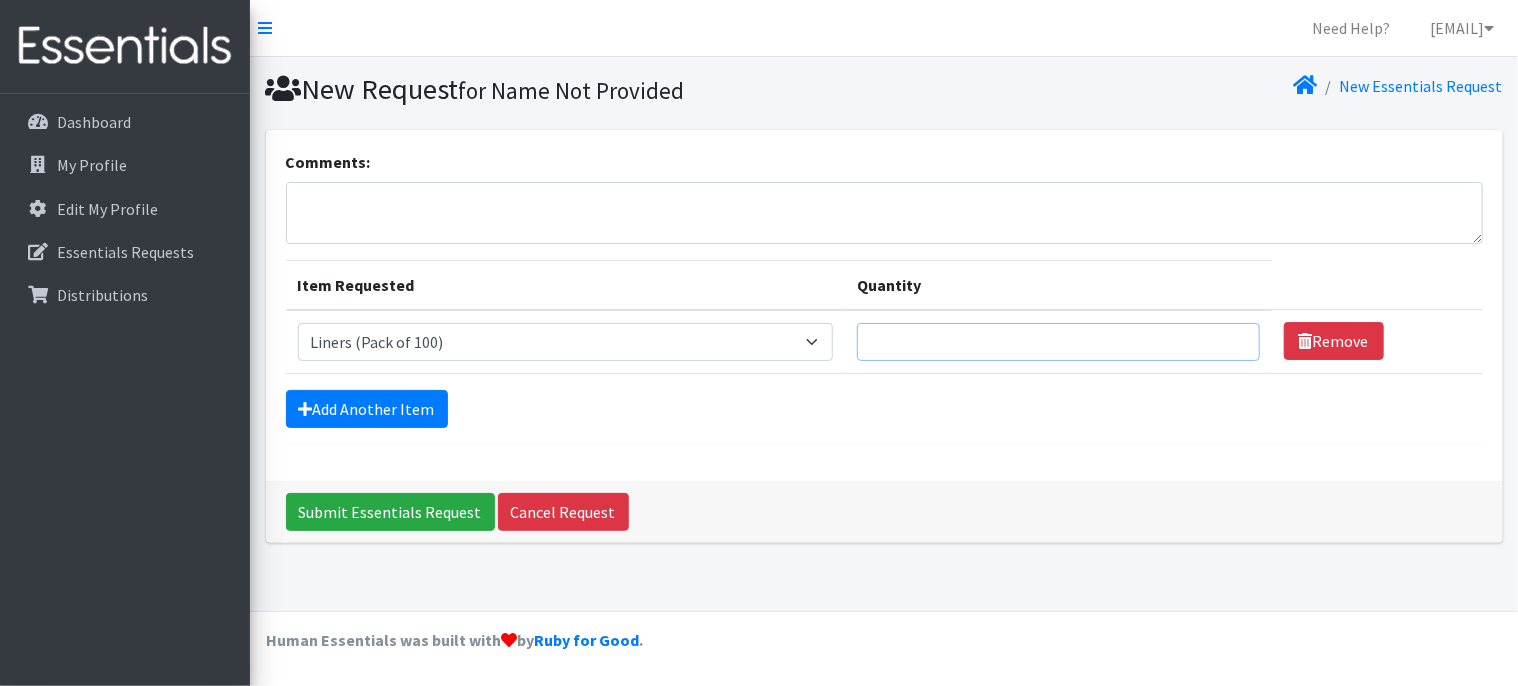click on "Quantity" at bounding box center (1058, 342) 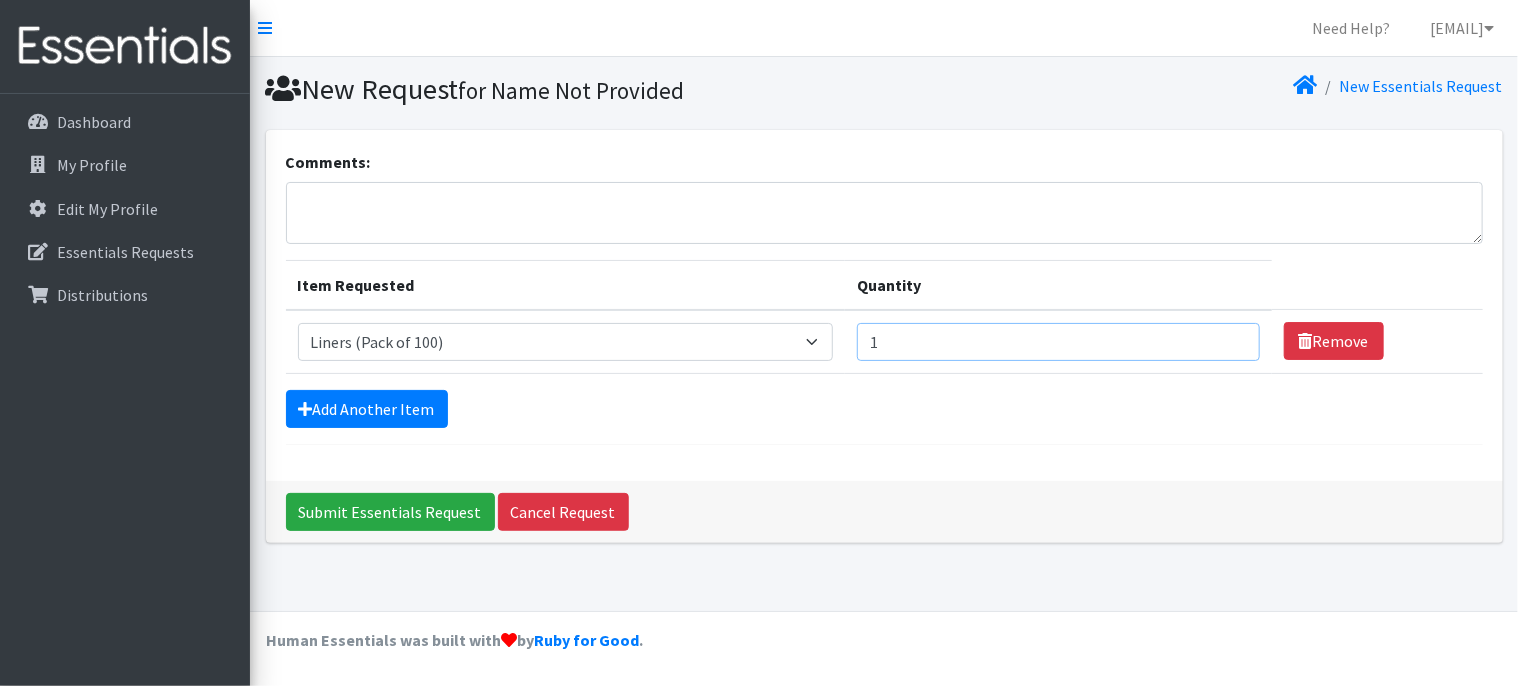 type on "1" 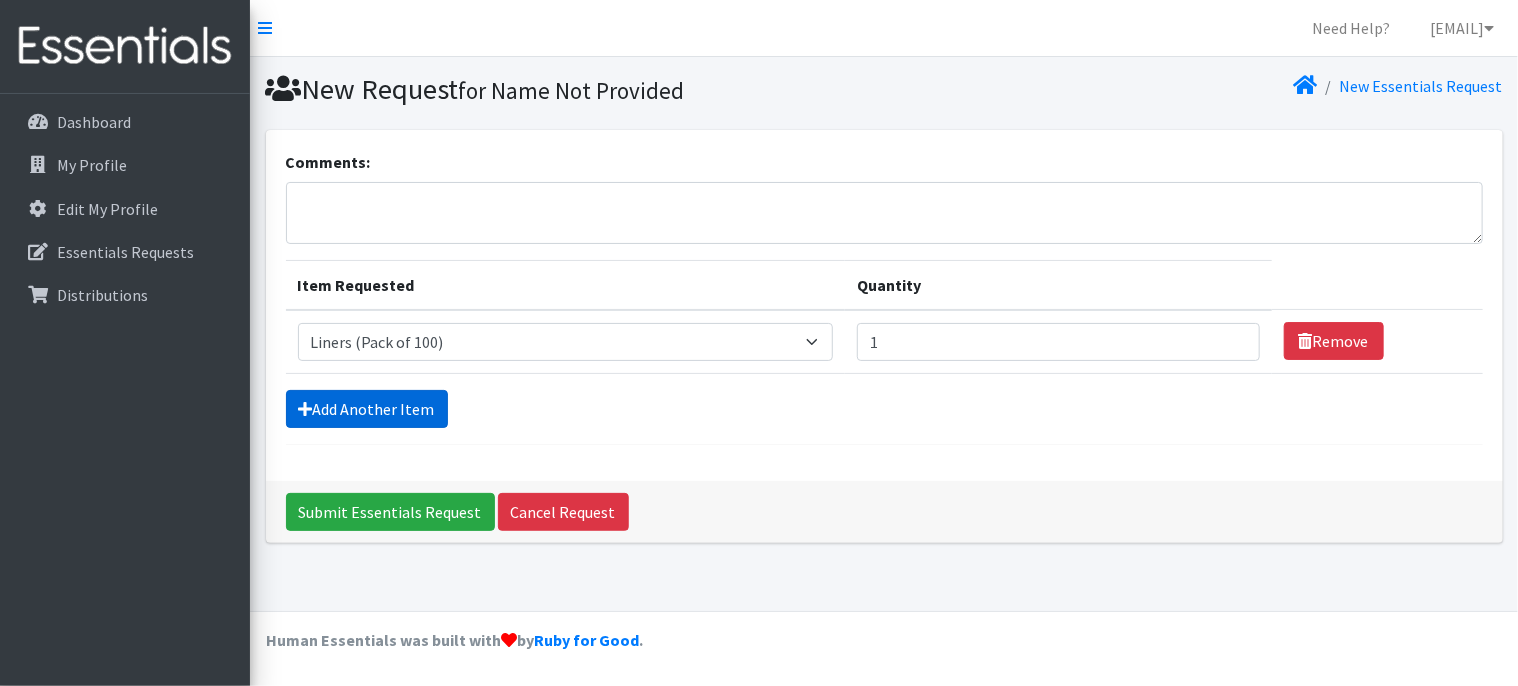 click on "Add Another Item" at bounding box center [367, 409] 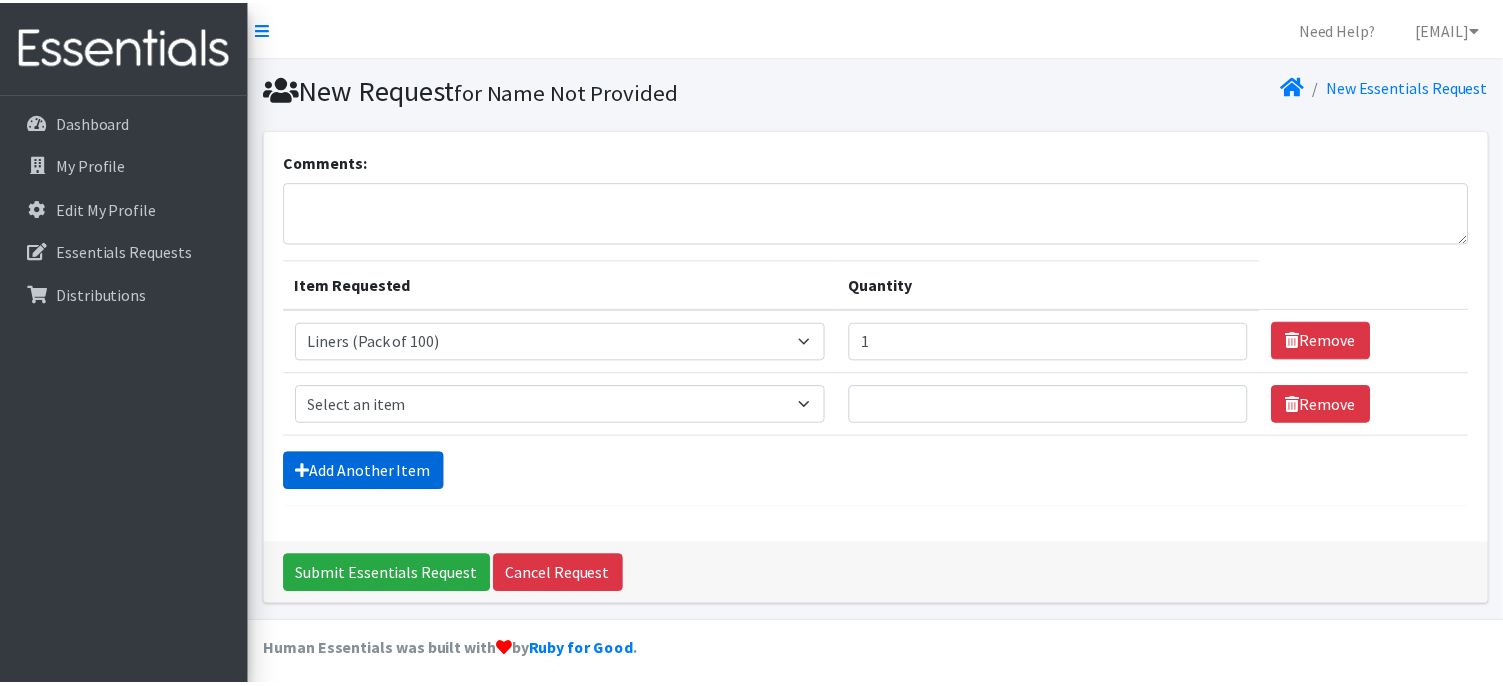 scroll, scrollTop: 8, scrollLeft: 0, axis: vertical 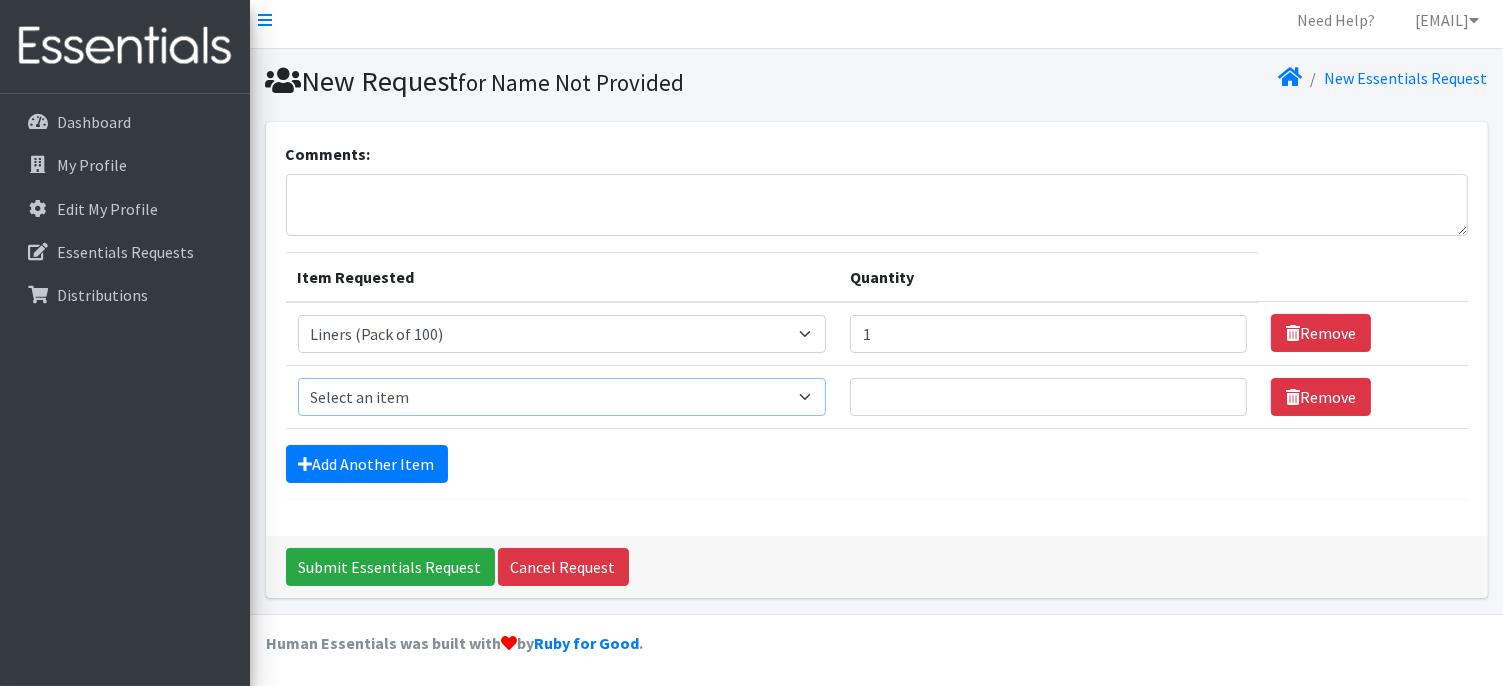 click on "Select an item
Liners (Pack of 100)
Makeup Bag (25)
Pads 1 (Pack of 25)
Pads 2 (Pack of 25)
Pads 3 (Pack of 25)
Pads 4 (Pack of 25)
Pads 5 (Pack of 25) LIMITED QUANTITIES
Tampon Regular (Pack of 25)
Tampon Super (Pack of 25)
Tampons Light (Pack of 25)" at bounding box center [562, 397] 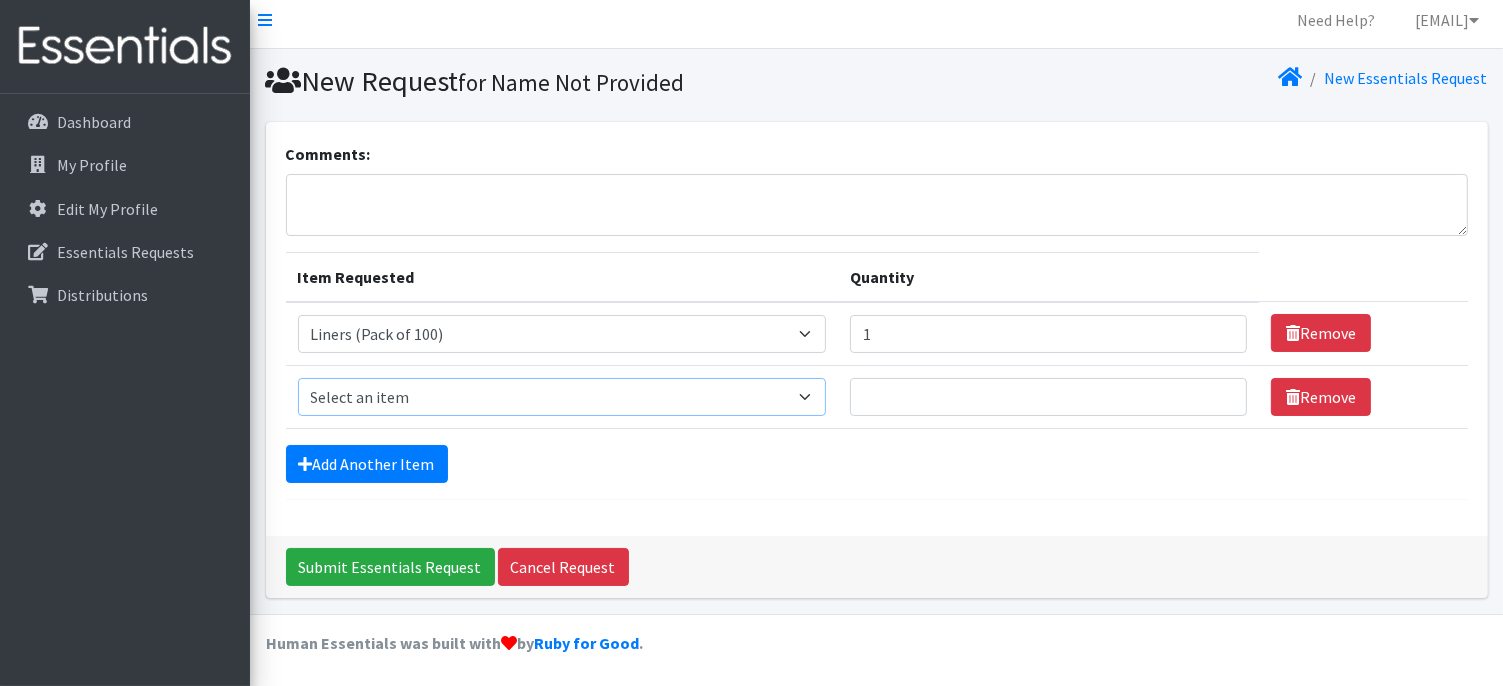select on "13447" 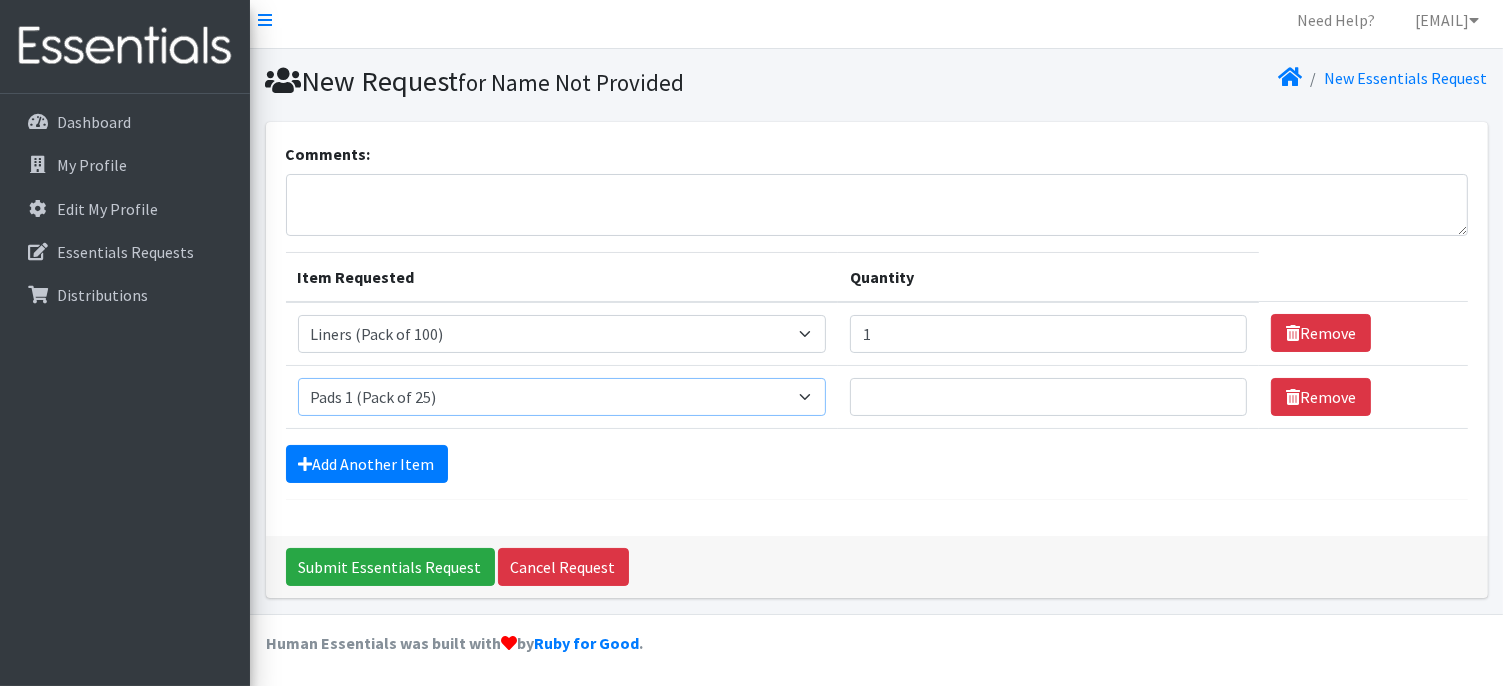click on "Select an item
Liners (Pack of 100)
Makeup Bag (25)
Pads 1 (Pack of 25)
Pads 2 (Pack of 25)
Pads 3 (Pack of 25)
Pads 4 (Pack of 25)
Pads 5 (Pack of 25) LIMITED QUANTITIES
Tampon Regular (Pack of 25)
Tampon Super (Pack of 25)
Tampons Light (Pack of 25)" at bounding box center (562, 397) 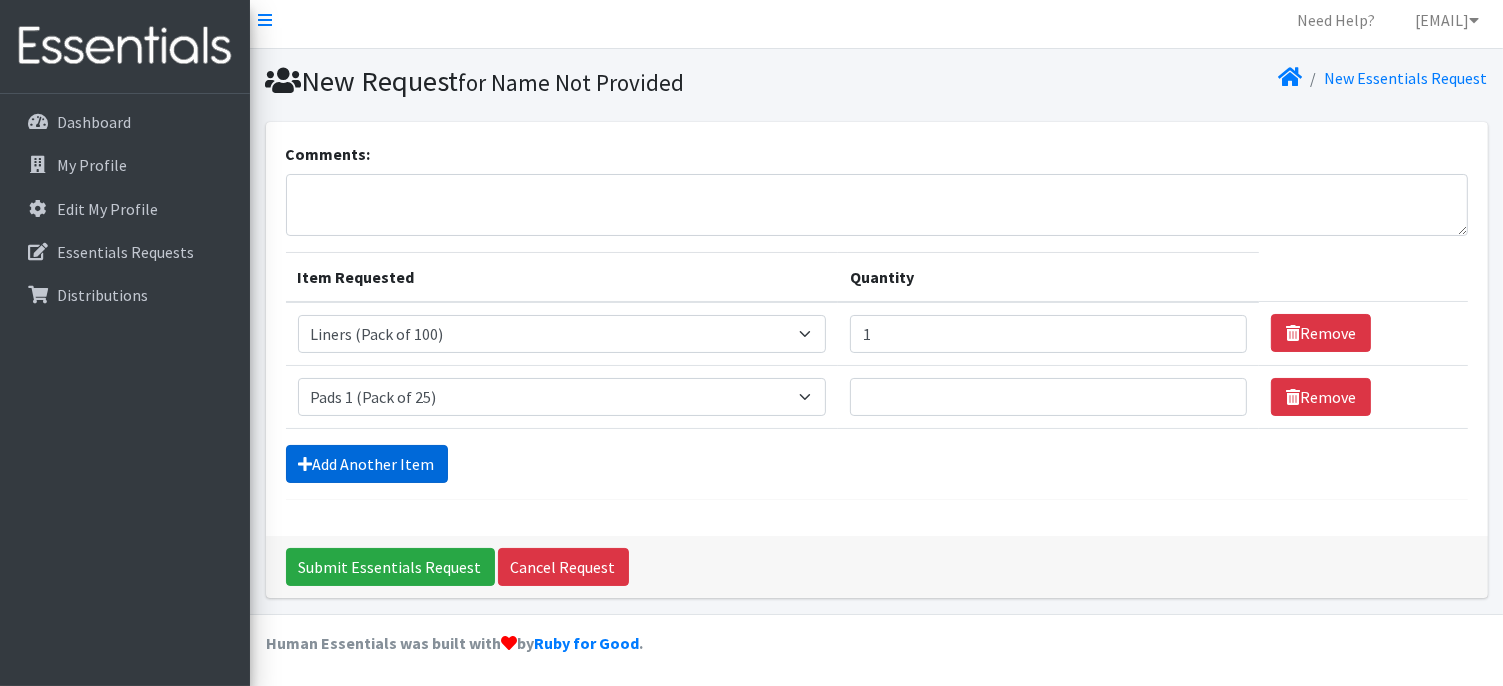 click on "Add Another Item" at bounding box center (367, 464) 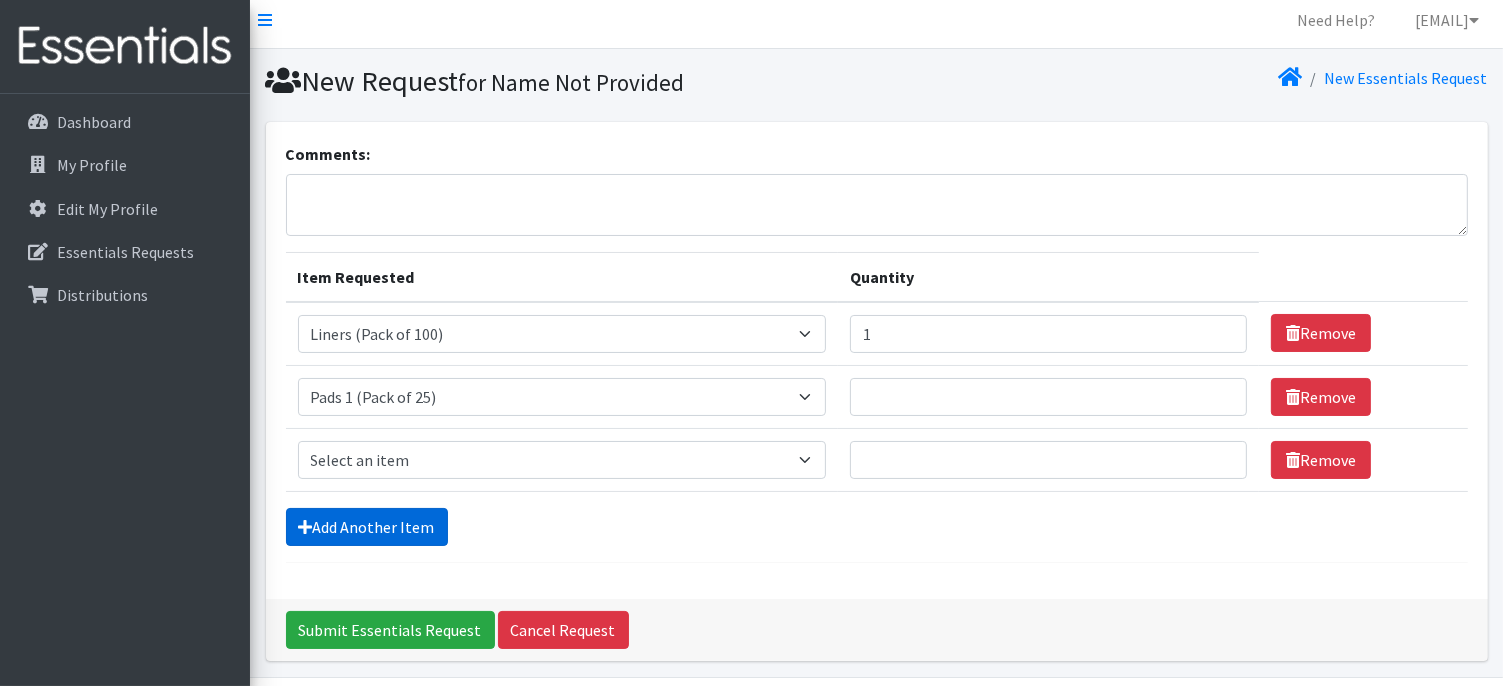 scroll, scrollTop: 70, scrollLeft: 0, axis: vertical 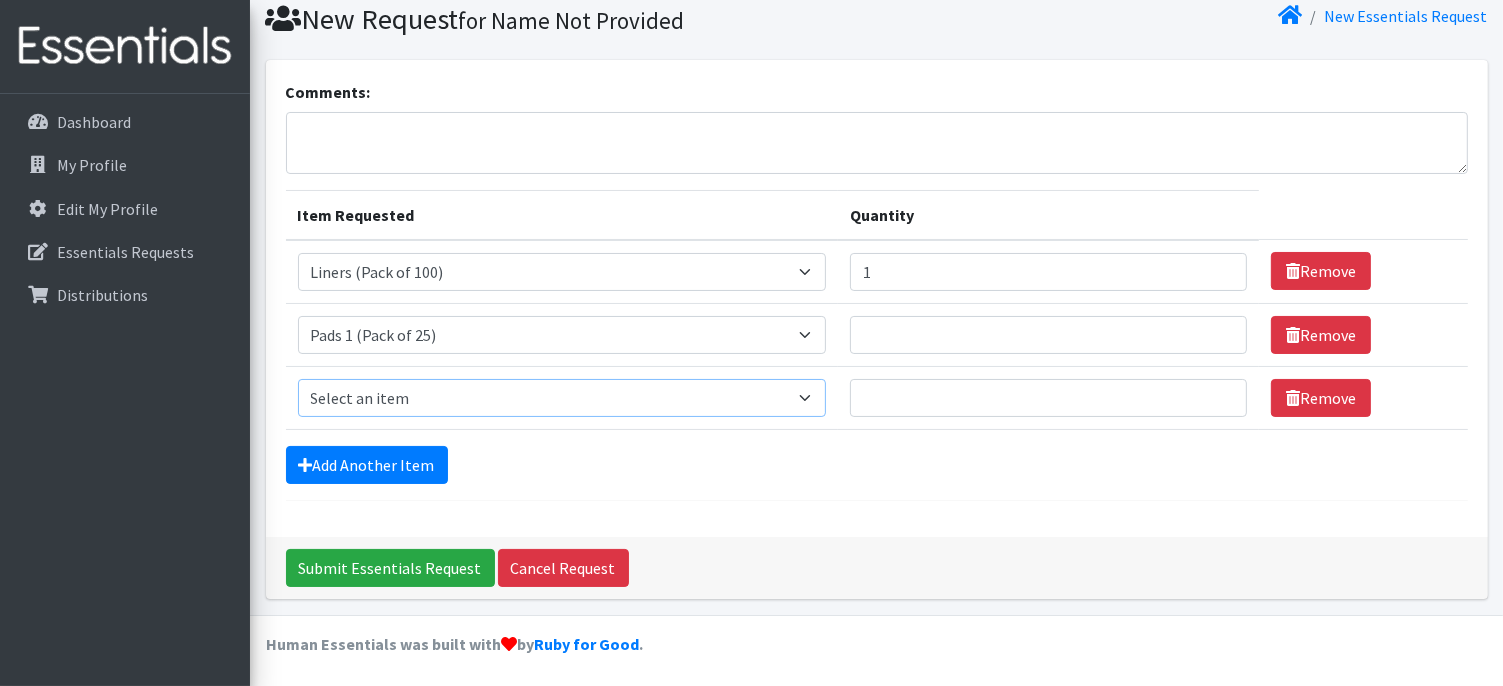 click on "Select an item
Liners (Pack of 100)
Makeup Bag (25)
Pads 1 (Pack of 25)
Pads 2 (Pack of 25)
Pads 3 (Pack of 25)
Pads 4 (Pack of 25)
Pads 5 (Pack of 25) LIMITED QUANTITIES
Tampon Regular (Pack of 25)
Tampon Super (Pack of 25)
Tampons Light (Pack of 25)" at bounding box center (562, 398) 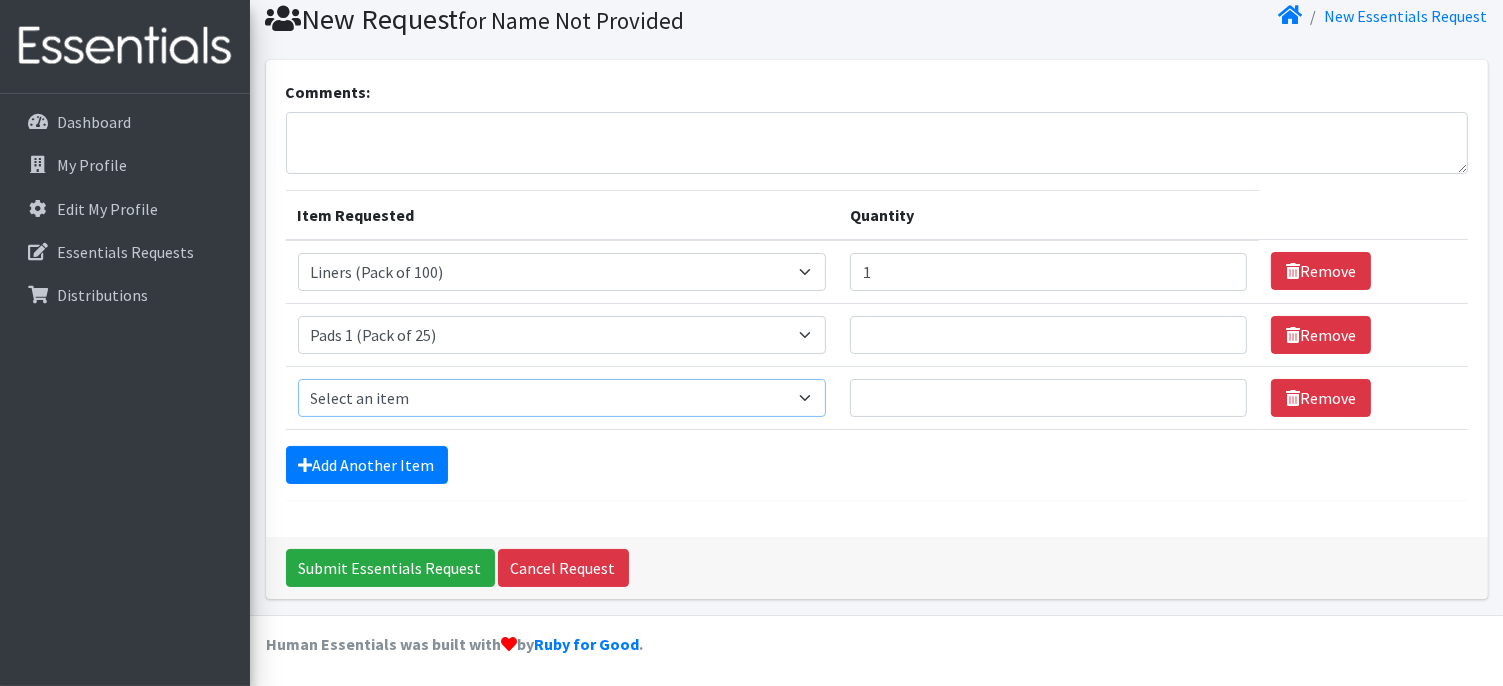 select on "13532" 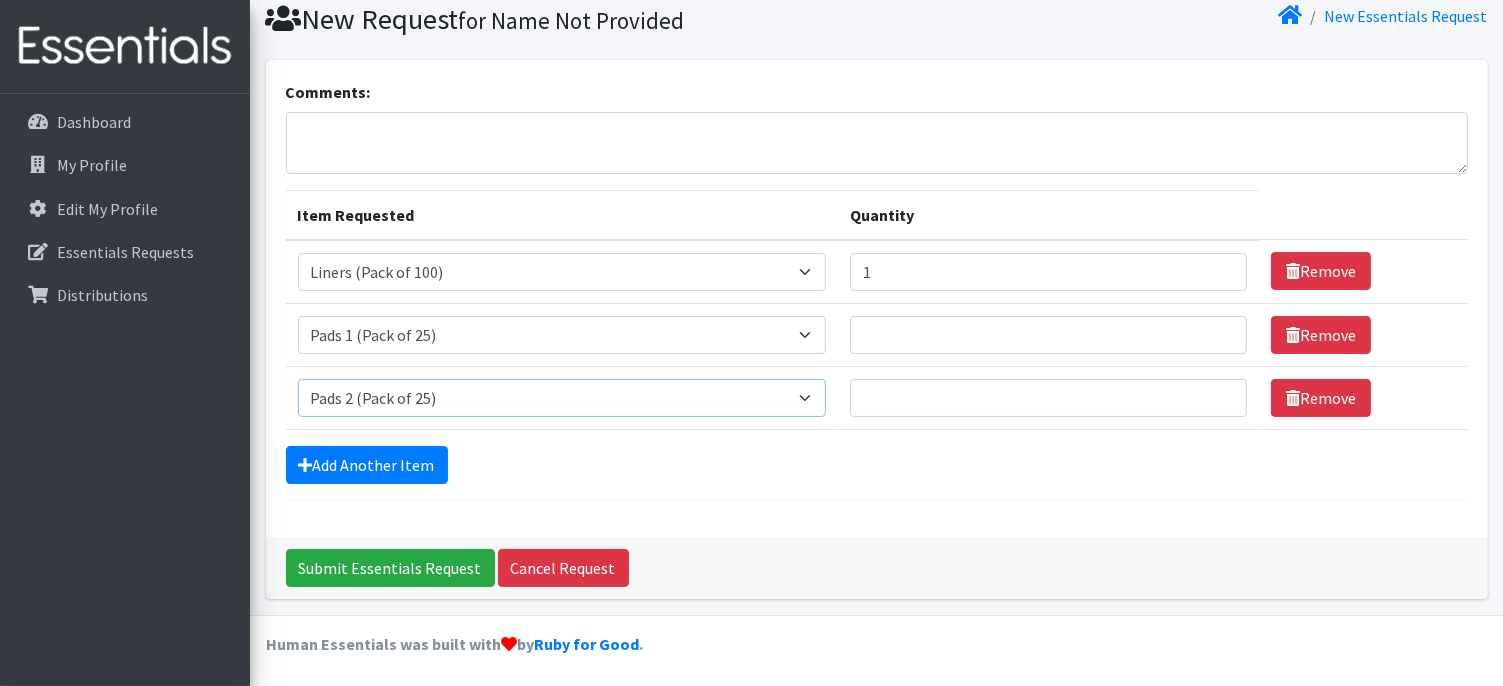 click on "Select an item
Liners (Pack of 100)
Makeup Bag (25)
Pads 1 (Pack of 25)
Pads 2 (Pack of 25)
Pads 3 (Pack of 25)
Pads 4 (Pack of 25)
Pads 5 (Pack of 25) LIMITED QUANTITIES
Tampon Regular (Pack of 25)
Tampon Super (Pack of 25)
Tampons Light (Pack of 25)" at bounding box center (562, 398) 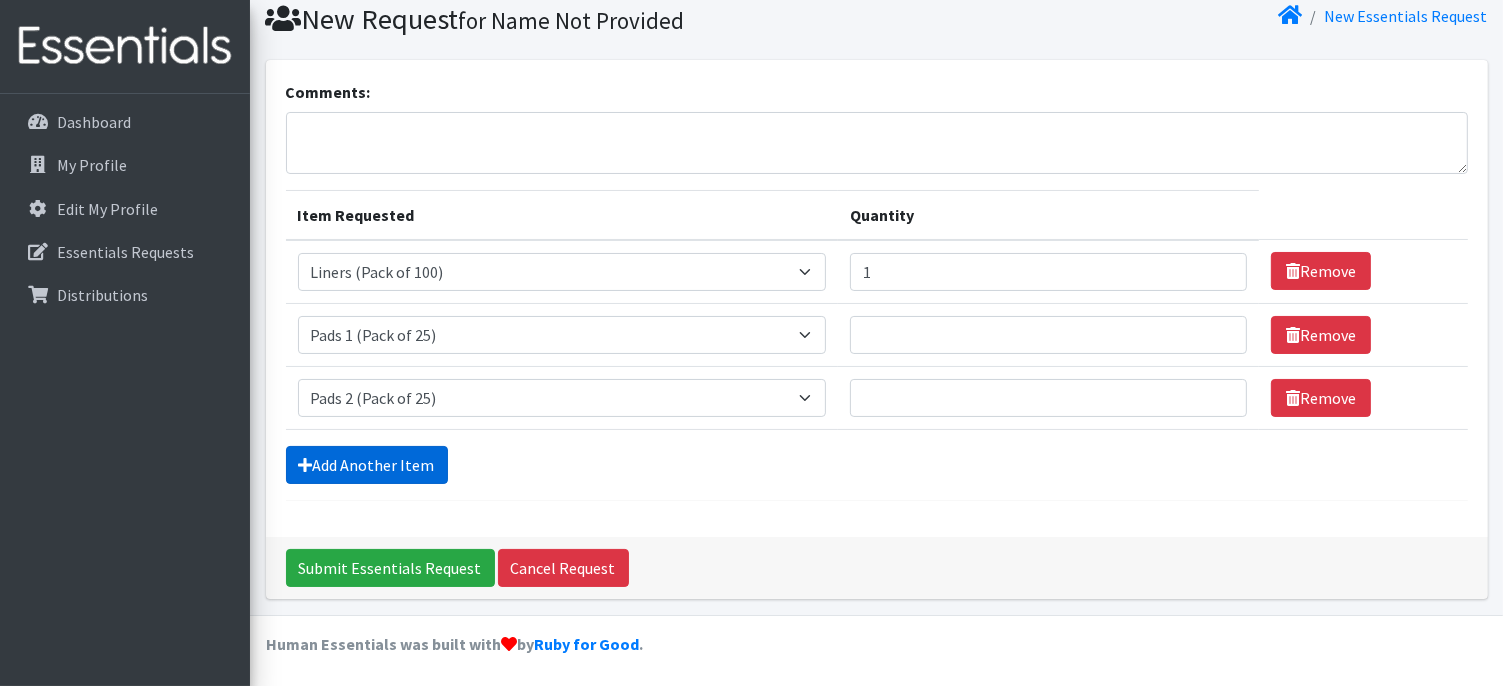 click on "Add Another Item" at bounding box center (367, 465) 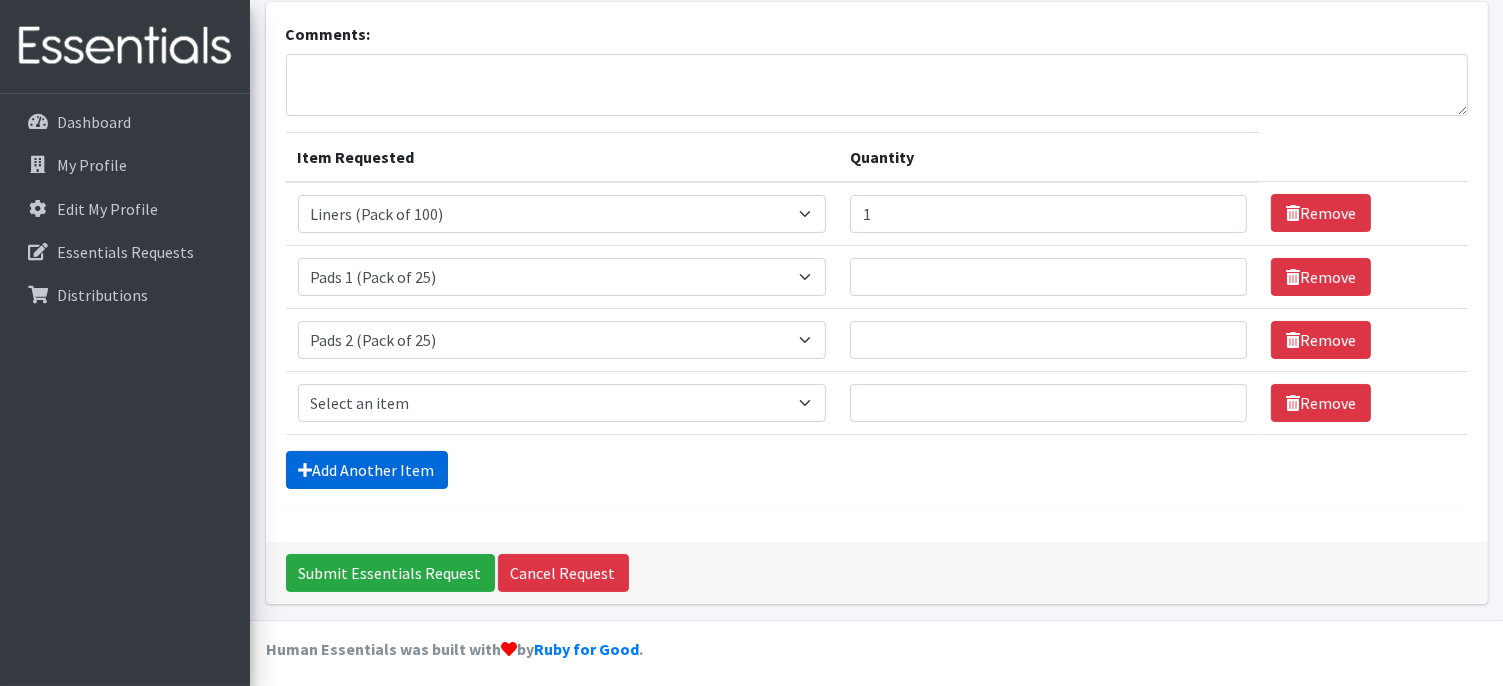scroll, scrollTop: 133, scrollLeft: 0, axis: vertical 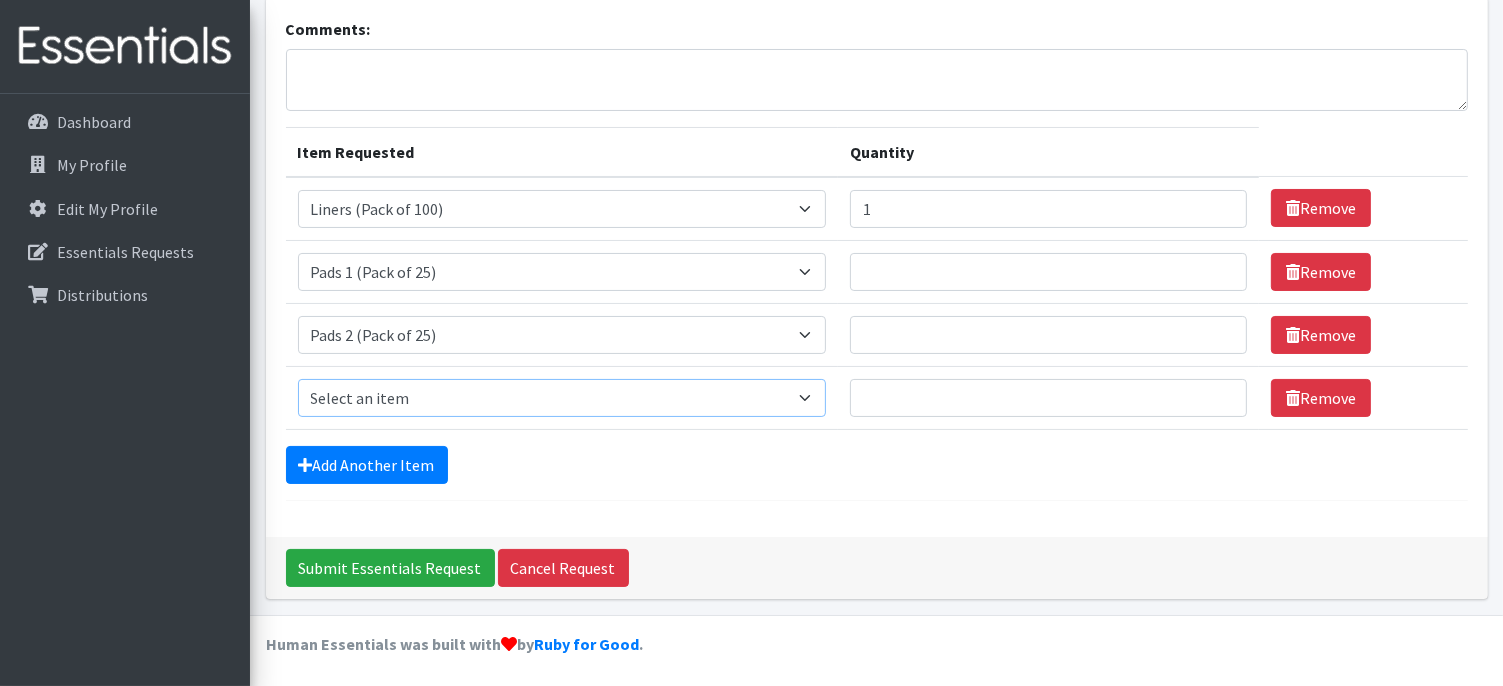 click on "Select an item
Liners (Pack of 100)
Makeup Bag (25)
Pads 1 (Pack of 25)
Pads 2 (Pack of 25)
Pads 3 (Pack of 25)
Pads 4 (Pack of 25)
Pads 5 (Pack of 25) LIMITED QUANTITIES
Tampon Regular (Pack of 25)
Tampon Super (Pack of 25)
Tampons Light (Pack of 25)" at bounding box center [562, 398] 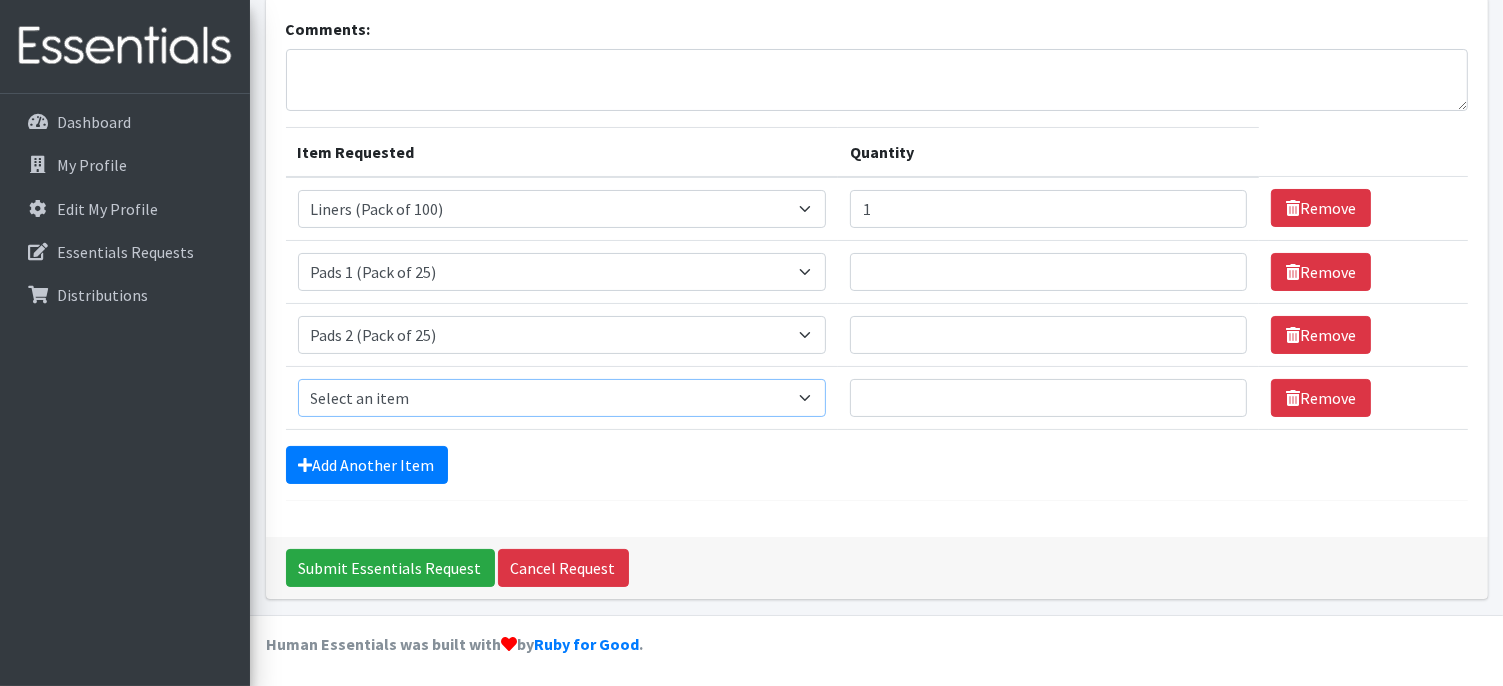 select on "13533" 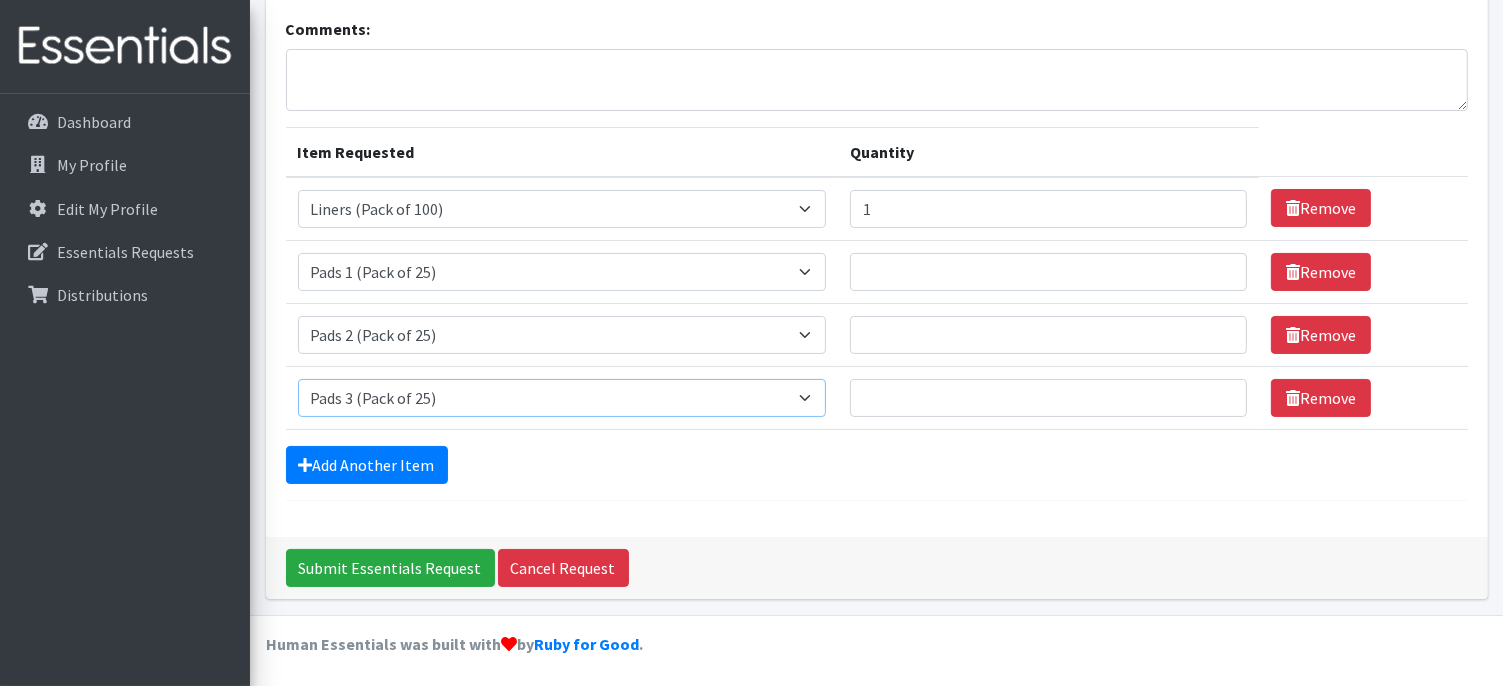 click on "Select an item
Liners (Pack of 100)
Makeup Bag (25)
Pads 1 (Pack of 25)
Pads 2 (Pack of 25)
Pads 3 (Pack of 25)
Pads 4 (Pack of 25)
Pads 5 (Pack of 25) LIMITED QUANTITIES
Tampon Regular (Pack of 25)
Tampon Super (Pack of 25)
Tampons Light (Pack of 25)" at bounding box center (562, 398) 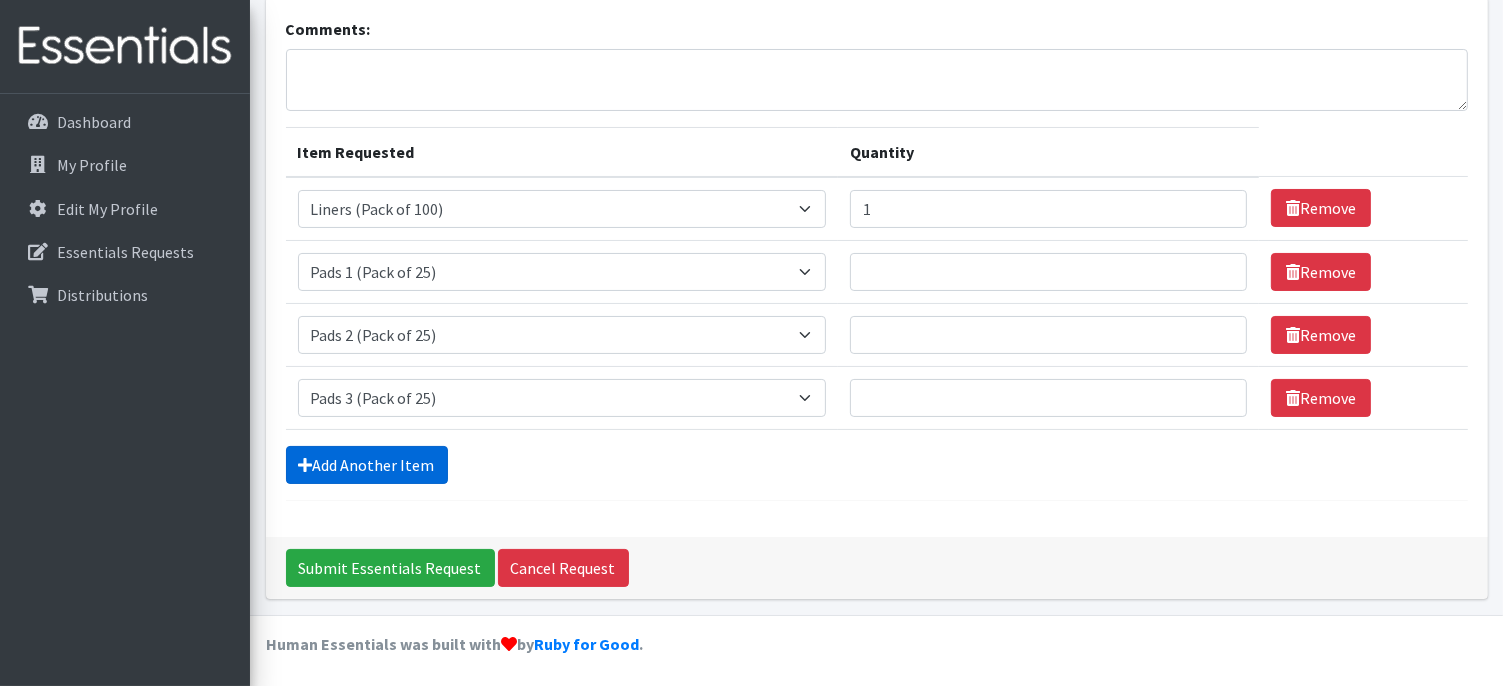 click on "Add Another Item" at bounding box center (367, 465) 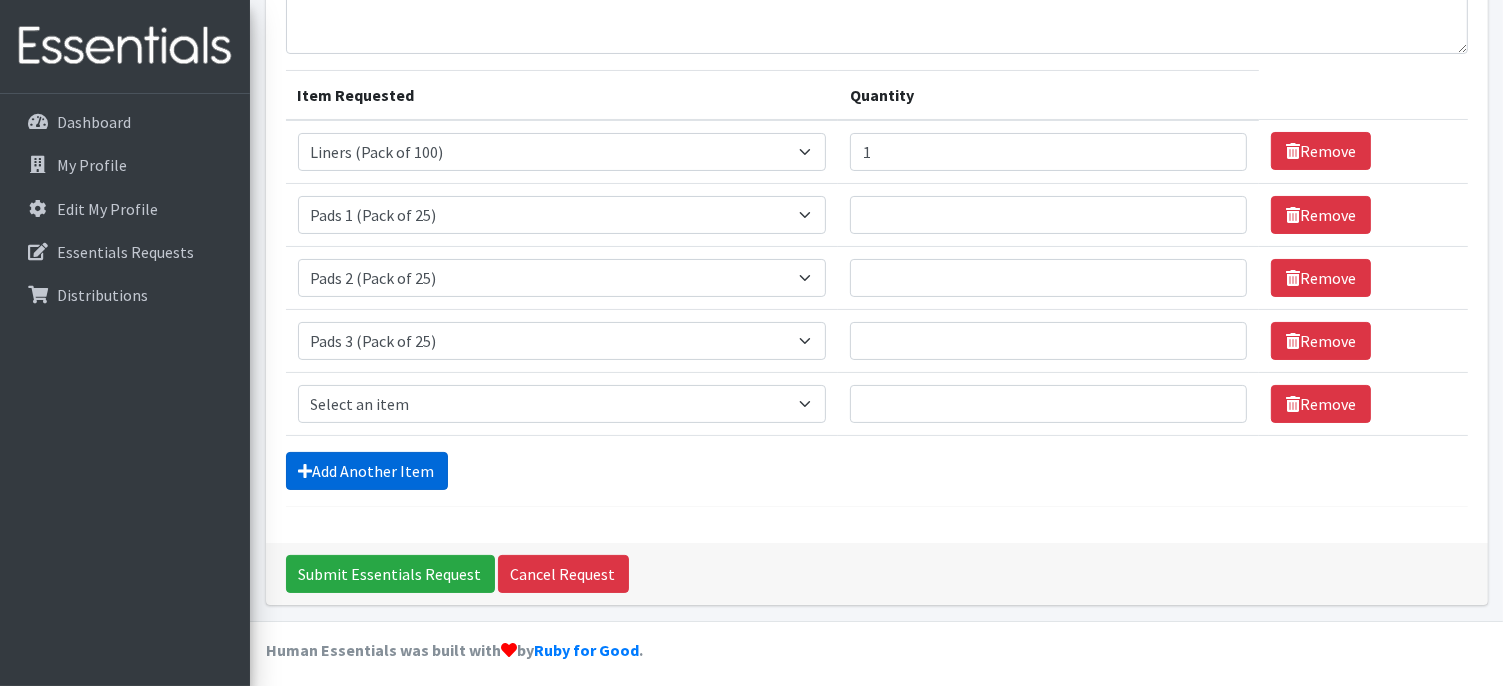 scroll, scrollTop: 196, scrollLeft: 0, axis: vertical 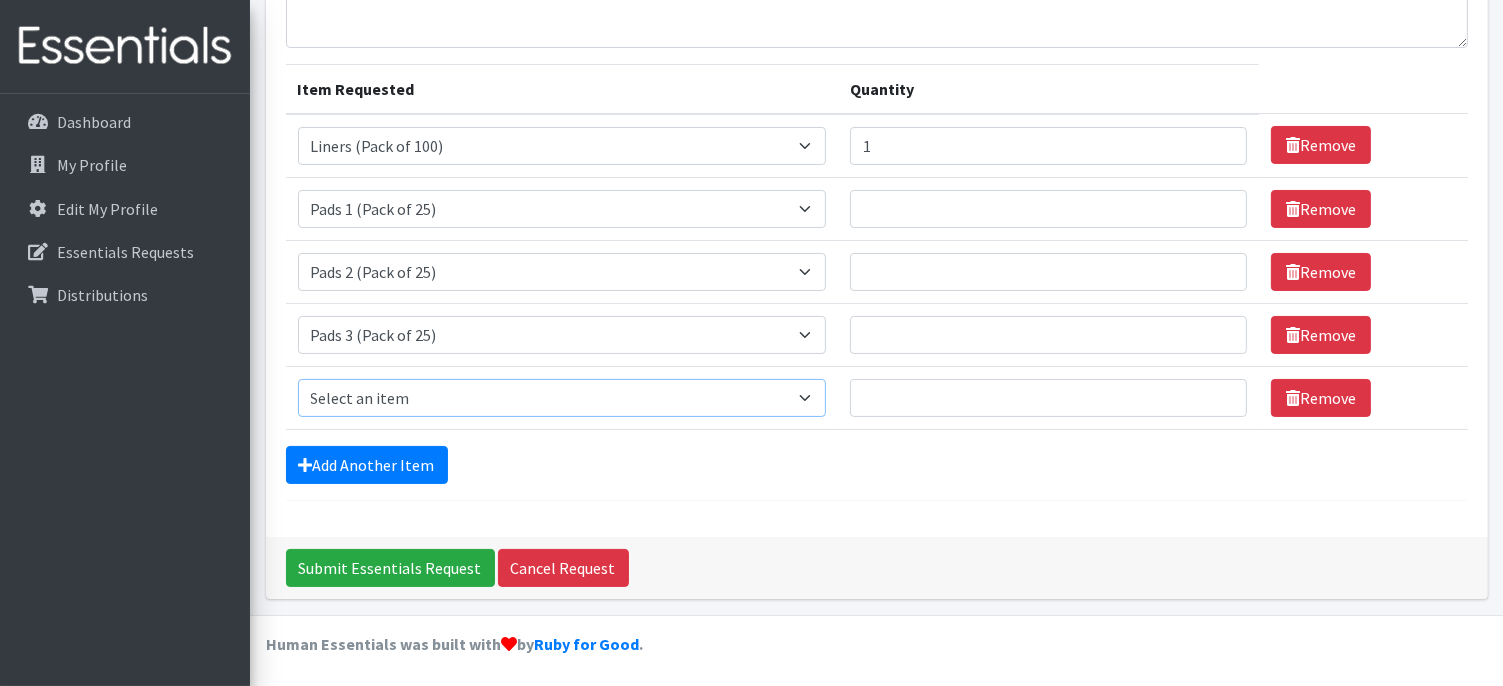 click on "Select an item
Liners (Pack of 100)
Makeup Bag (25)
Pads 1 (Pack of 25)
Pads 2 (Pack of 25)
Pads 3 (Pack of 25)
Pads 4 (Pack of 25)
Pads 5 (Pack of 25) LIMITED QUANTITIES
Tampon Regular (Pack of 25)
Tampon Super (Pack of 25)
Tampons Light (Pack of 25)" at bounding box center [562, 398] 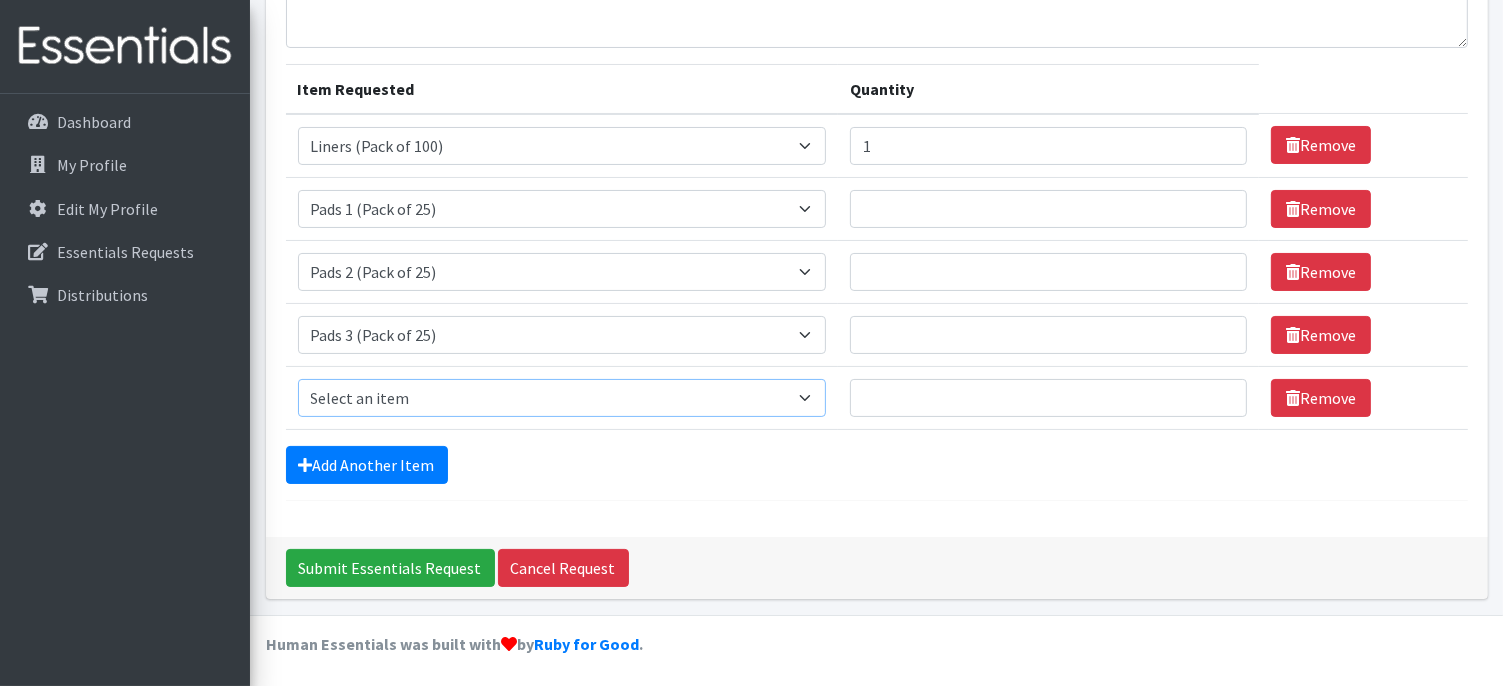 drag, startPoint x: 604, startPoint y: 493, endPoint x: 396, endPoint y: 384, distance: 234.82973 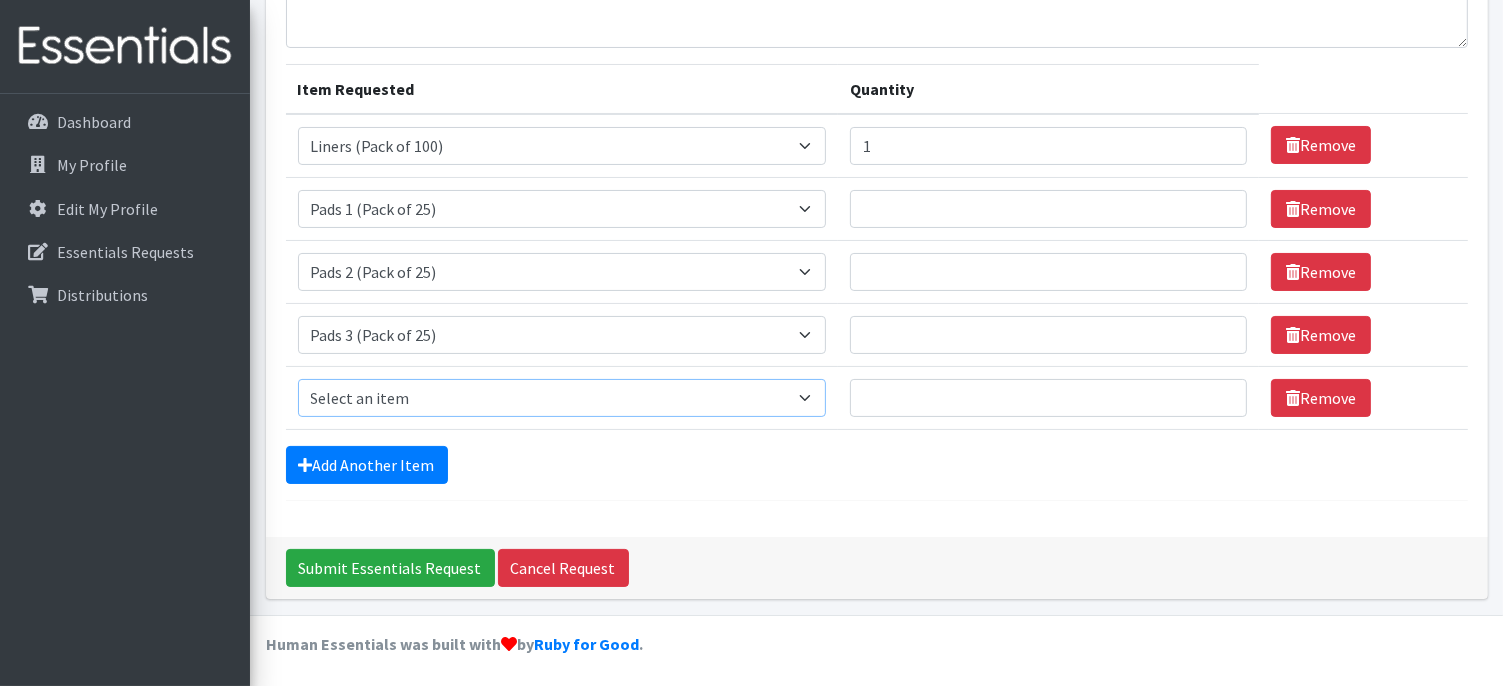 select on "13534" 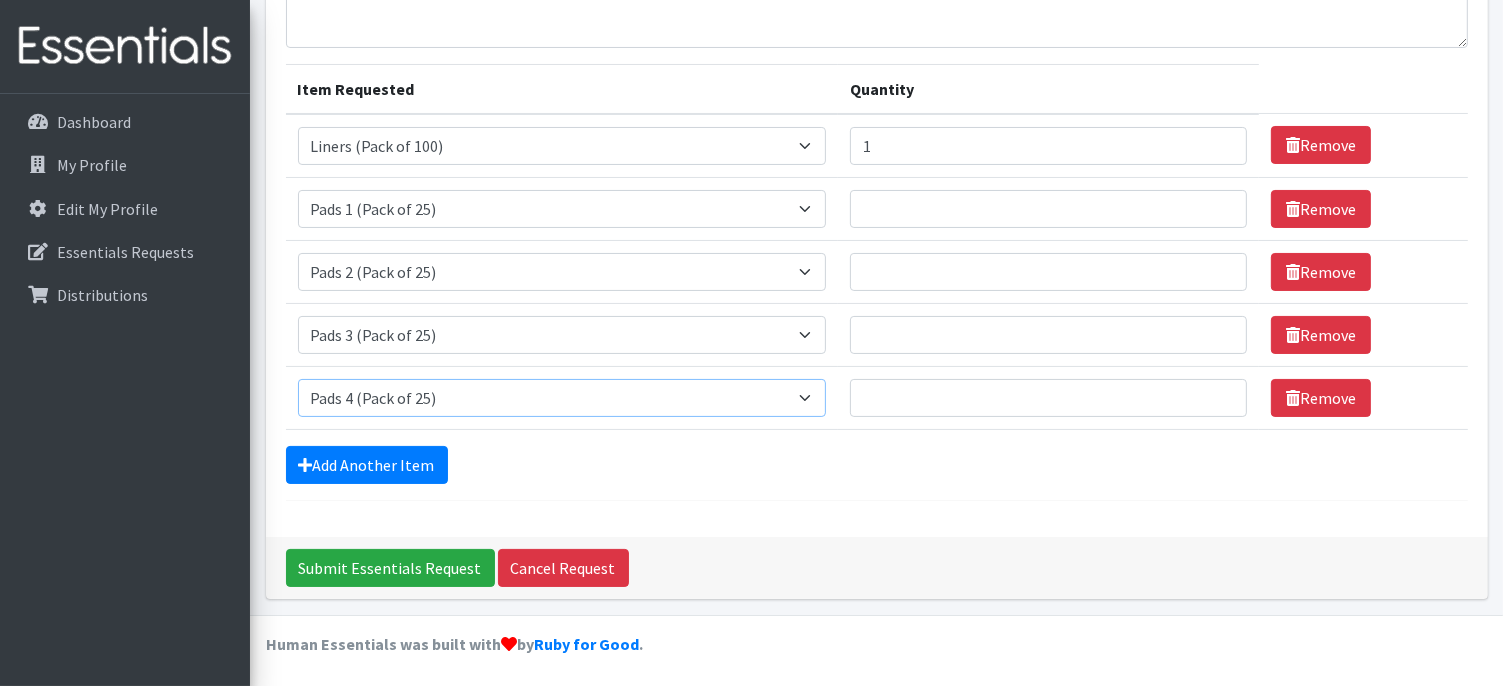 click on "Select an item
Liners (Pack of 100)
Makeup Bag (25)
Pads 1 (Pack of 25)
Pads 2 (Pack of 25)
Pads 3 (Pack of 25)
Pads 4 (Pack of 25)
Pads 5 (Pack of 25) LIMITED QUANTITIES
Tampon Regular (Pack of 25)
Tampon Super (Pack of 25)
Tampons Light (Pack of 25)" at bounding box center (562, 398) 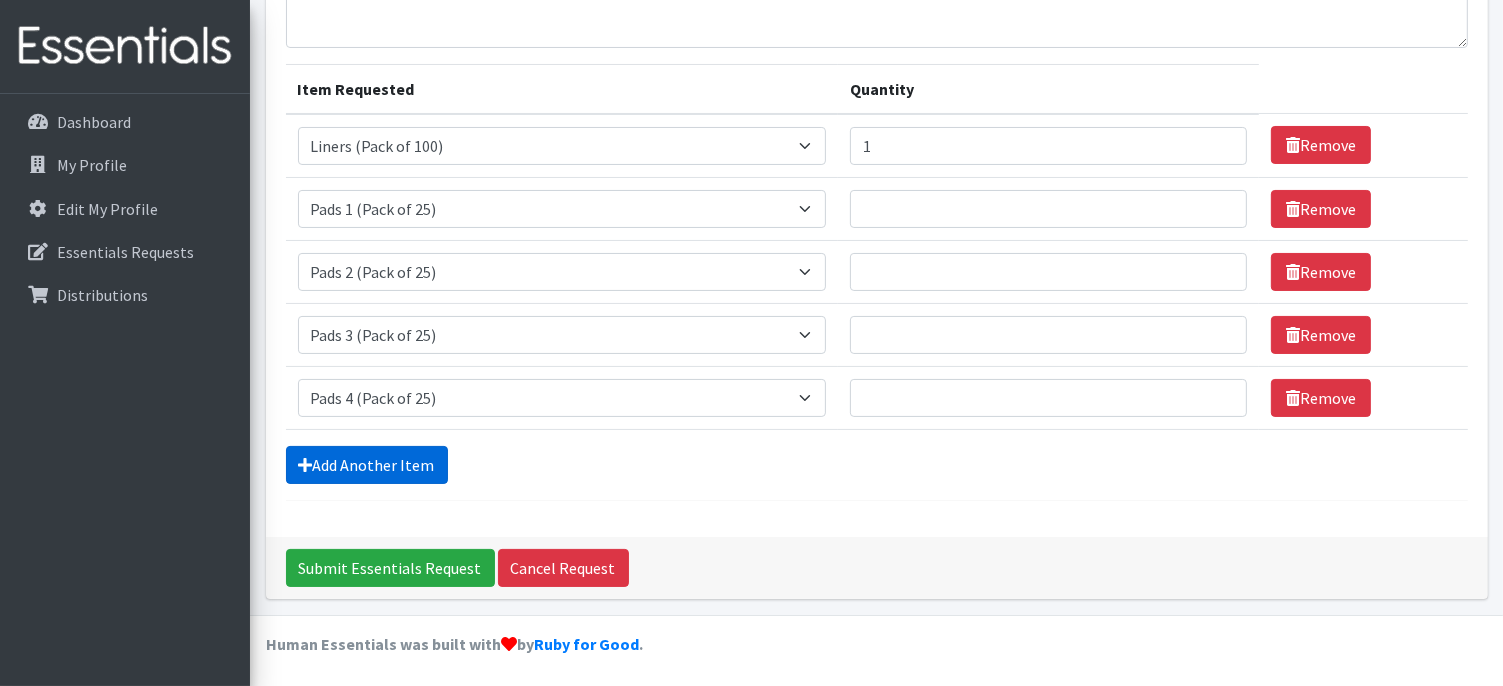 click on "Add Another Item" at bounding box center [367, 465] 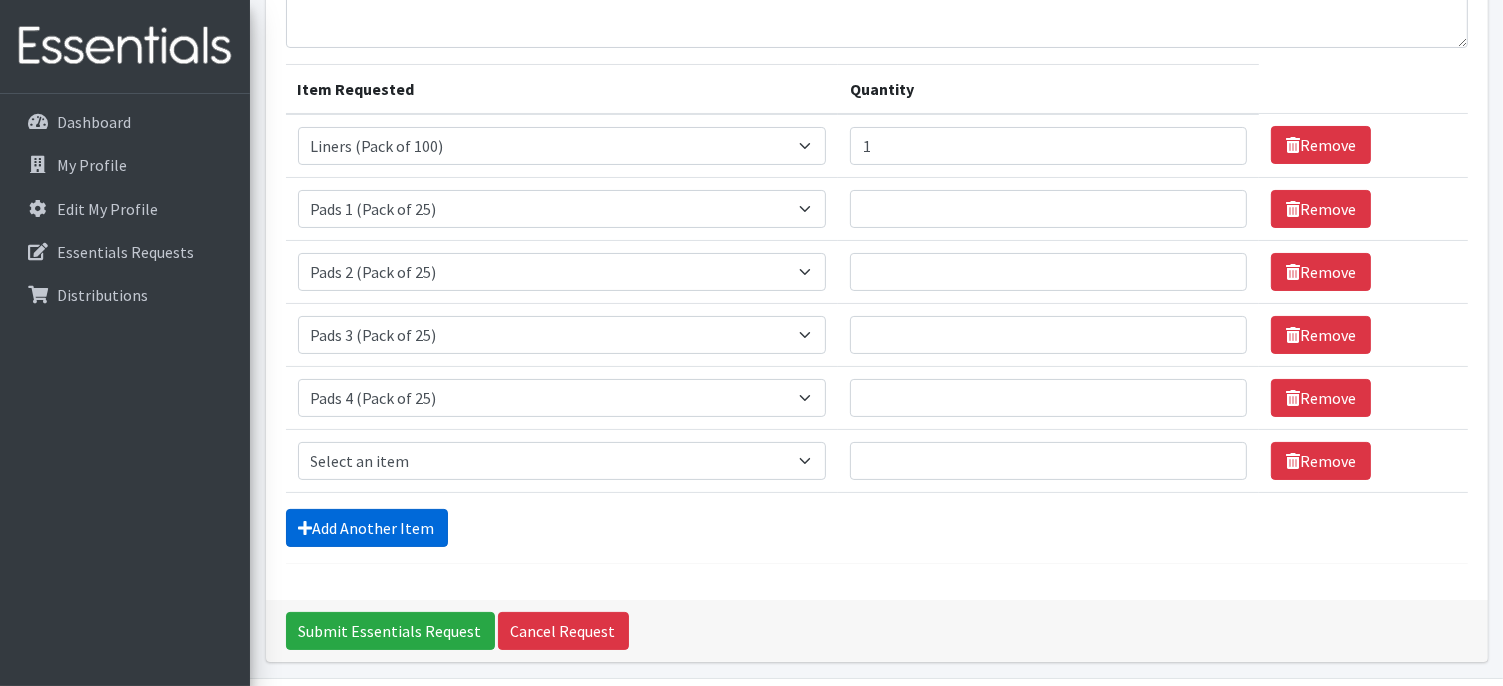 scroll, scrollTop: 259, scrollLeft: 0, axis: vertical 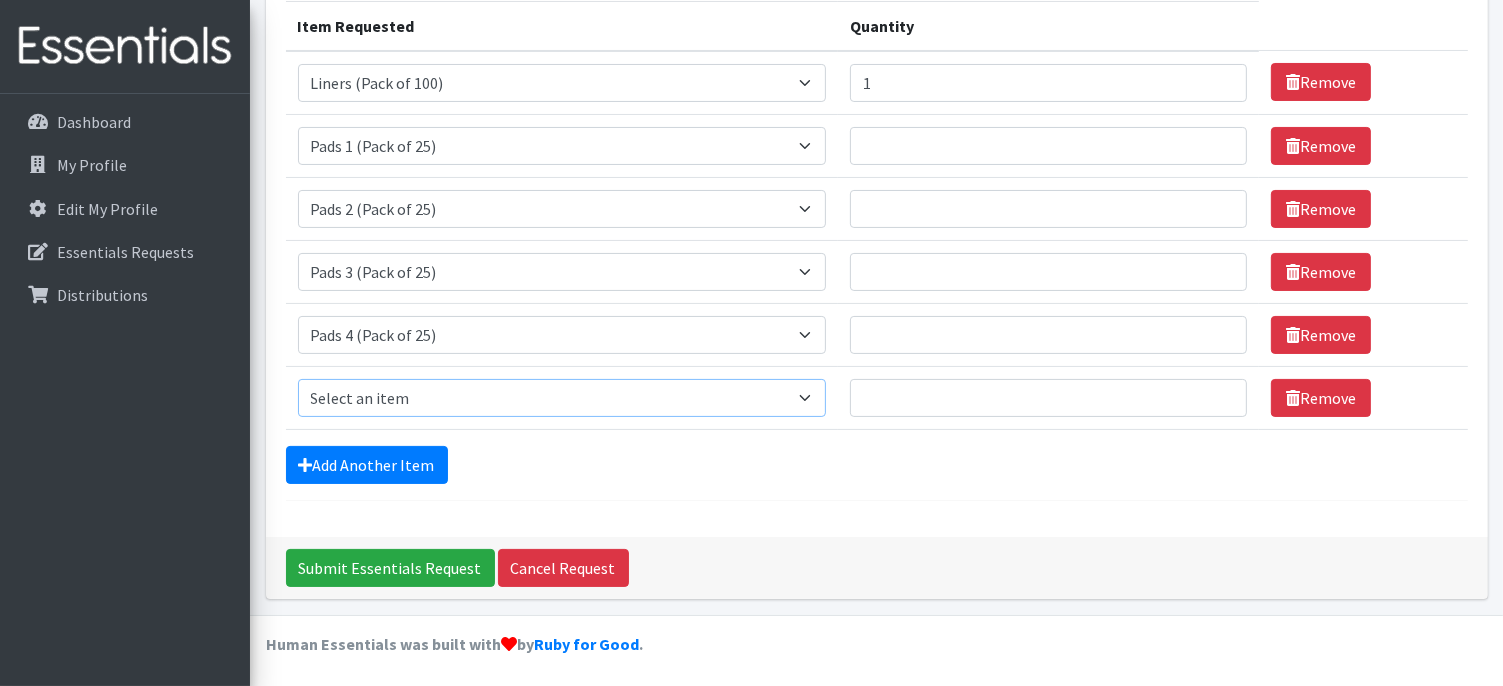 click on "Select an item
Liners (Pack of 100)
Makeup Bag (25)
Pads 1 (Pack of 25)
Pads 2 (Pack of 25)
Pads 3 (Pack of 25)
Pads 4 (Pack of 25)
Pads 5 (Pack of 25) LIMITED QUANTITIES
Tampon Regular (Pack of 25)
Tampon Super (Pack of 25)
Tampons Light (Pack of 25)" at bounding box center [562, 398] 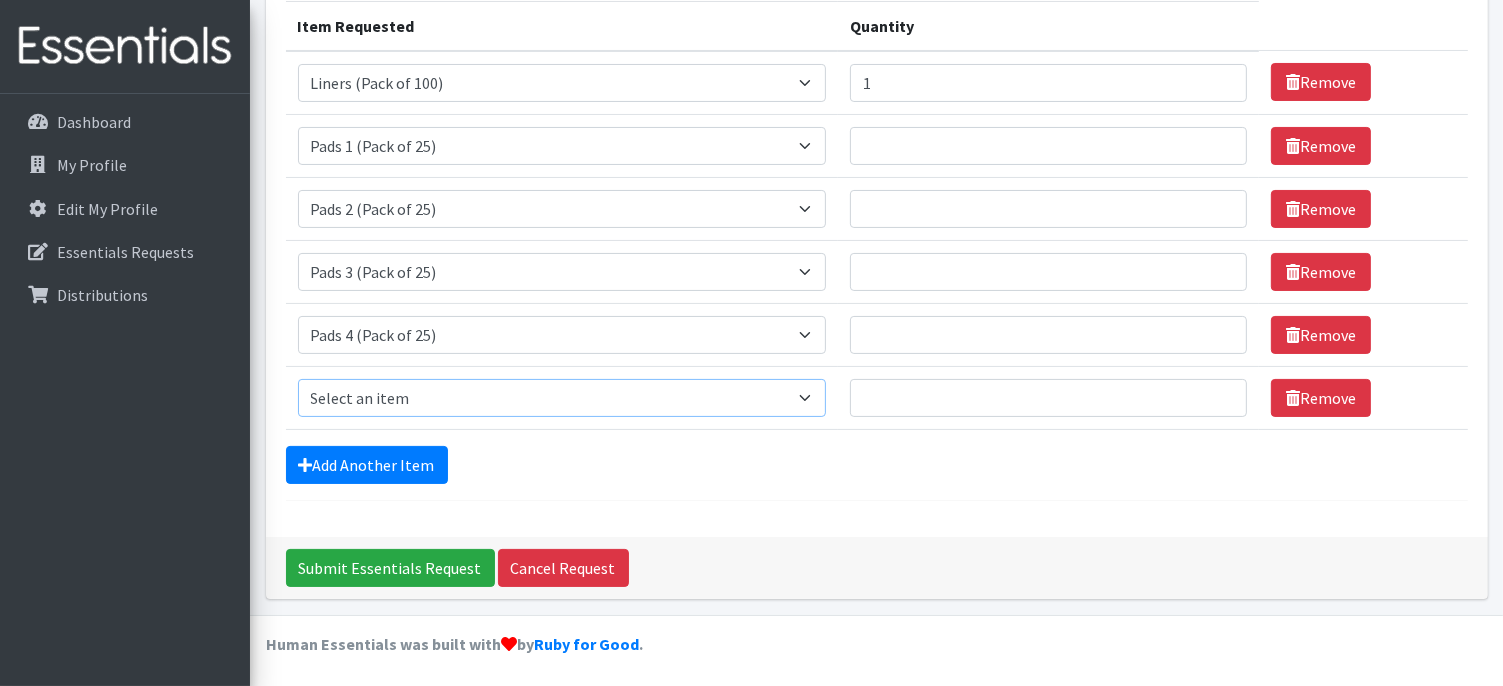drag, startPoint x: 391, startPoint y: 394, endPoint x: 415, endPoint y: 396, distance: 24.083189 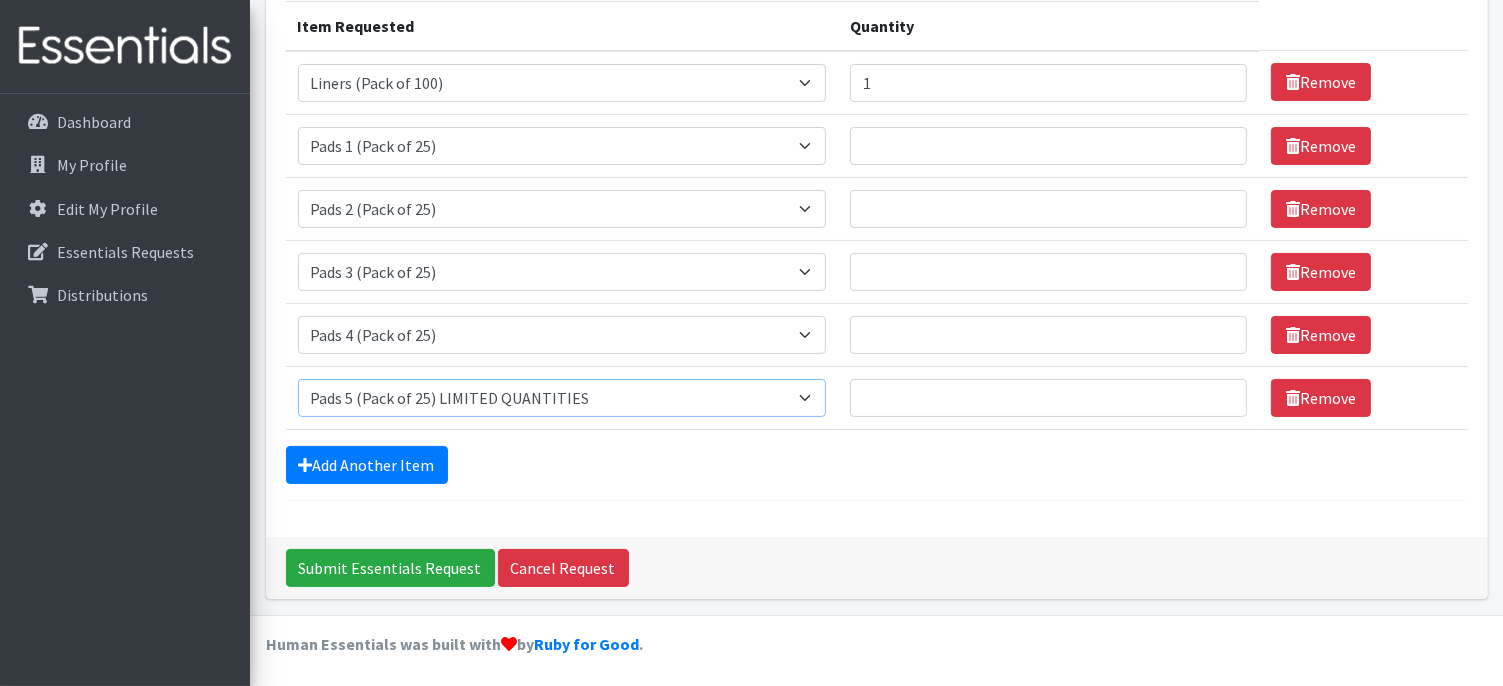 click on "Select an item
Liners (Pack of 100)
Makeup Bag (25)
Pads 1 (Pack of 25)
Pads 2 (Pack of 25)
Pads 3 (Pack of 25)
Pads 4 (Pack of 25)
Pads 5 (Pack of 25) LIMITED QUANTITIES
Tampon Regular (Pack of 25)
Tampon Super (Pack of 25)
Tampons Light (Pack of 25)" at bounding box center [562, 398] 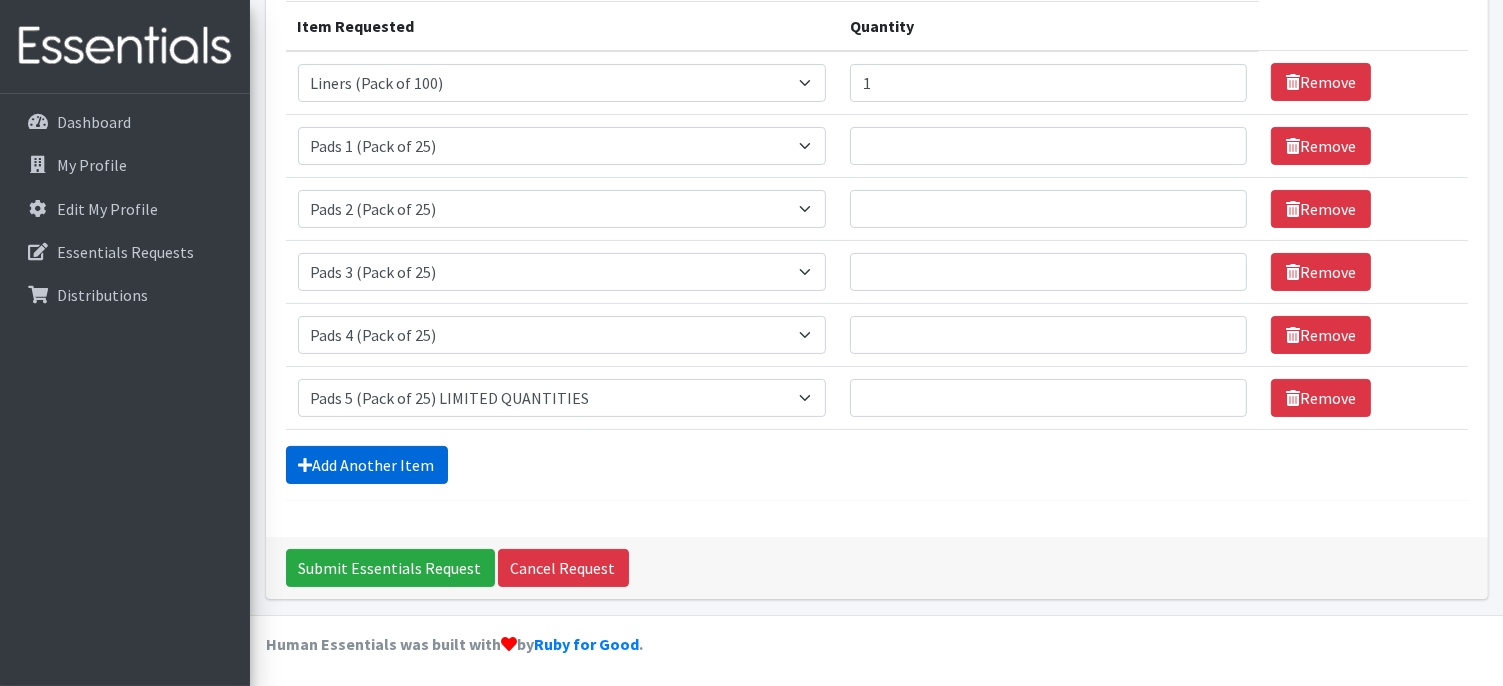 click on "Add Another Item" at bounding box center (367, 465) 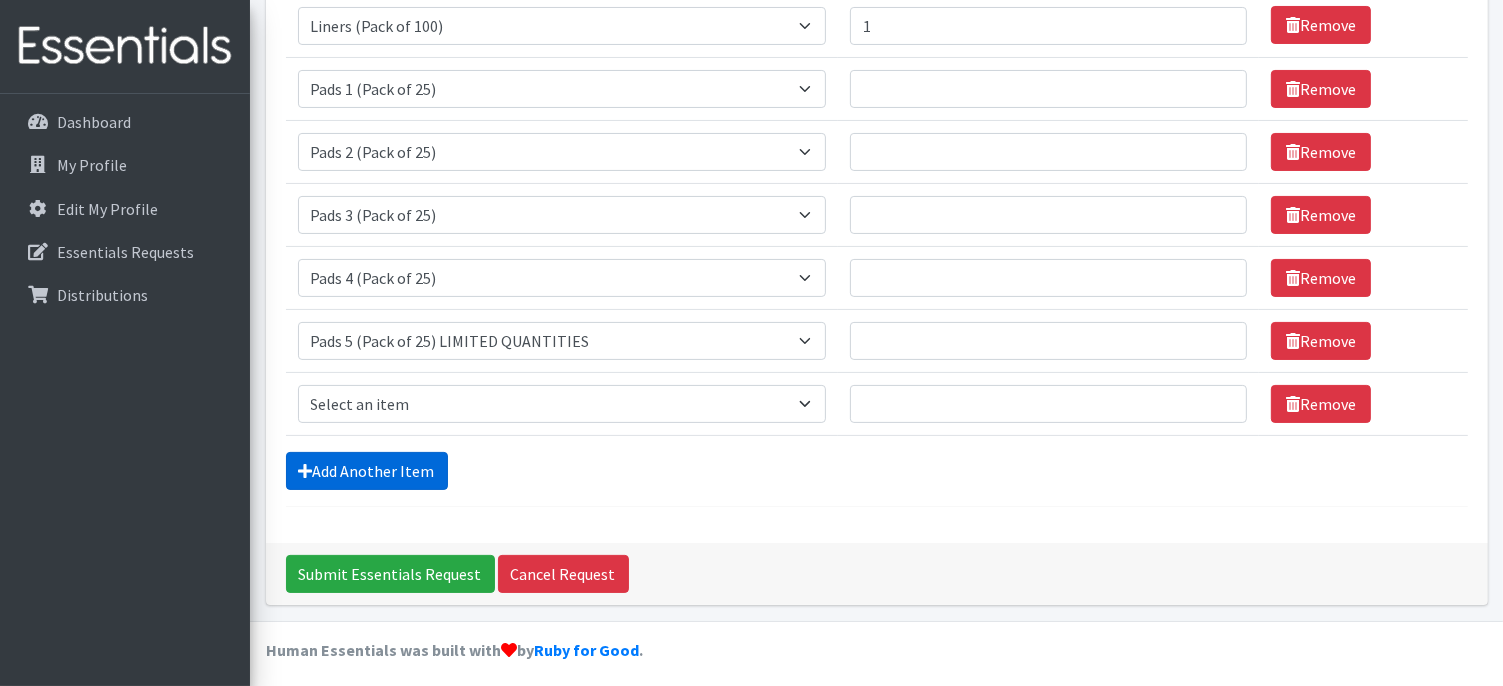 scroll, scrollTop: 321, scrollLeft: 0, axis: vertical 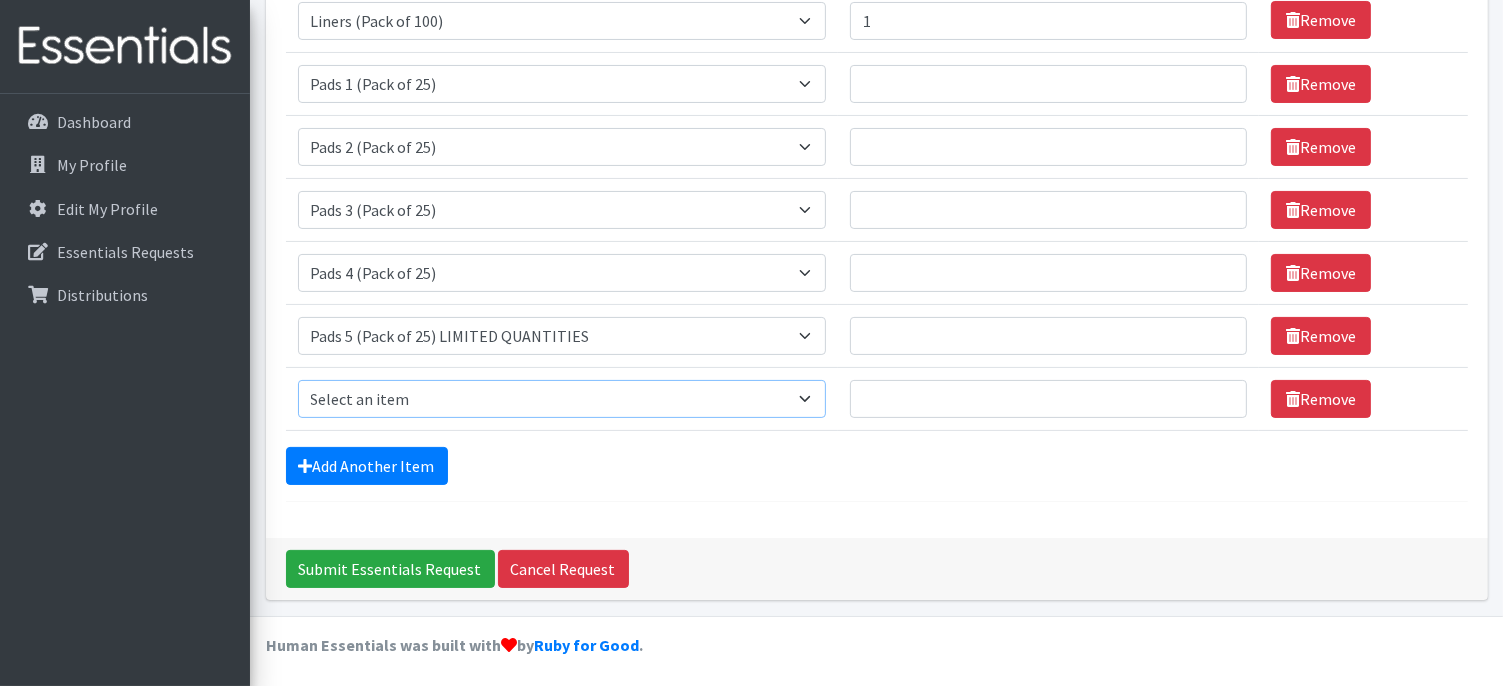 click on "Select an item
Liners (Pack of 100)
Makeup Bag (25)
Pads 1 (Pack of 25)
Pads 2 (Pack of 25)
Pads 3 (Pack of 25)
Pads 4 (Pack of 25)
Pads 5 (Pack of 25) LIMITED QUANTITIES
Tampon Regular (Pack of 25)
Tampon Super (Pack of 25)
Tampons Light (Pack of 25)" at bounding box center (562, 399) 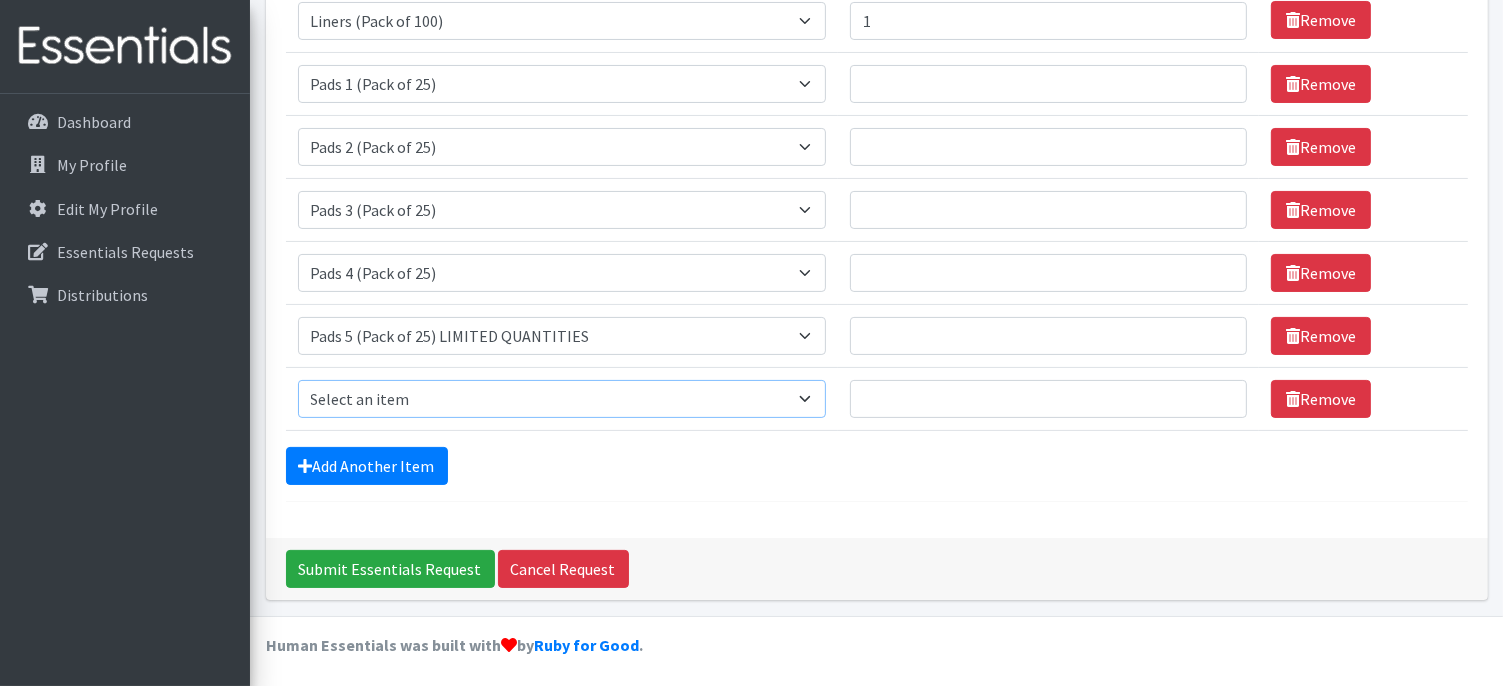 select on "13530" 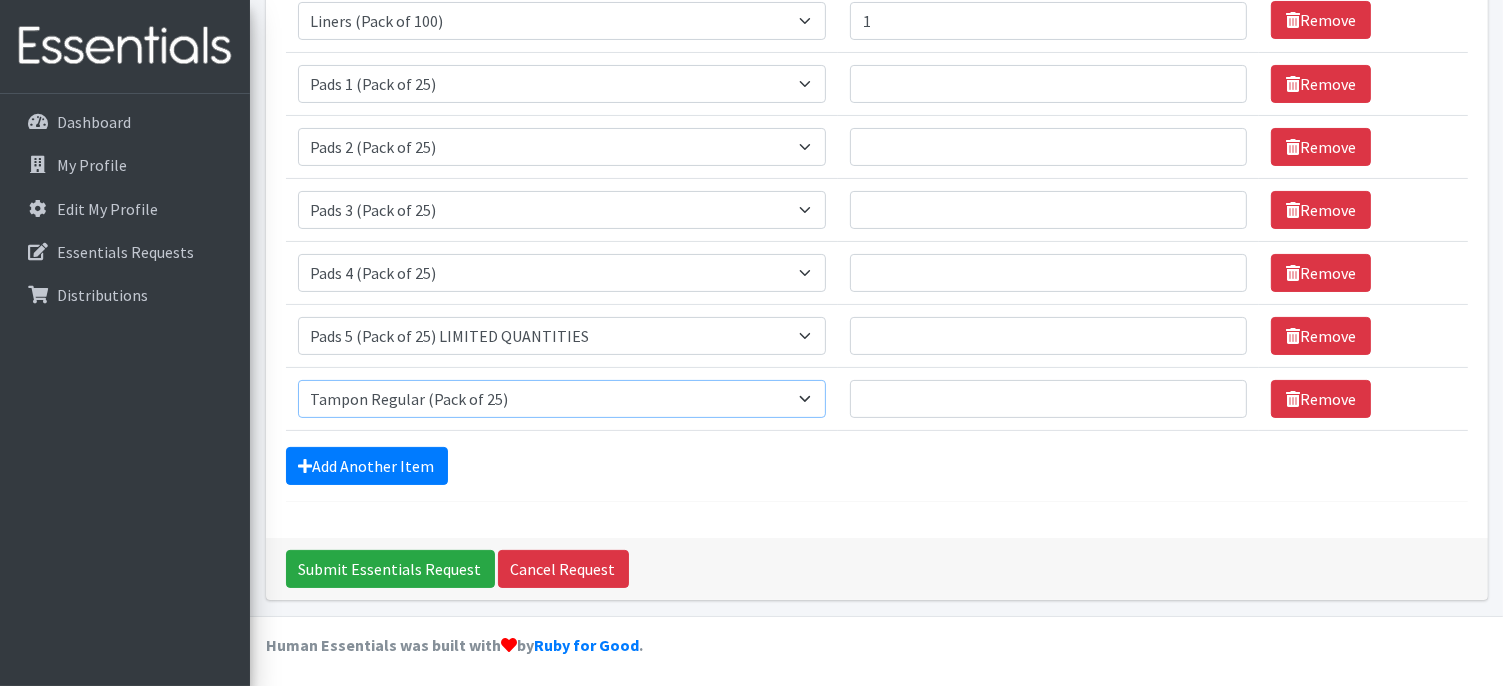 click on "Select an item
Liners (Pack of 100)
Makeup Bag (25)
Pads 1 (Pack of 25)
Pads 2 (Pack of 25)
Pads 3 (Pack of 25)
Pads 4 (Pack of 25)
Pads 5 (Pack of 25) LIMITED QUANTITIES
Tampon Regular (Pack of 25)
Tampon Super (Pack of 25)
Tampons Light (Pack of 25)" at bounding box center (562, 399) 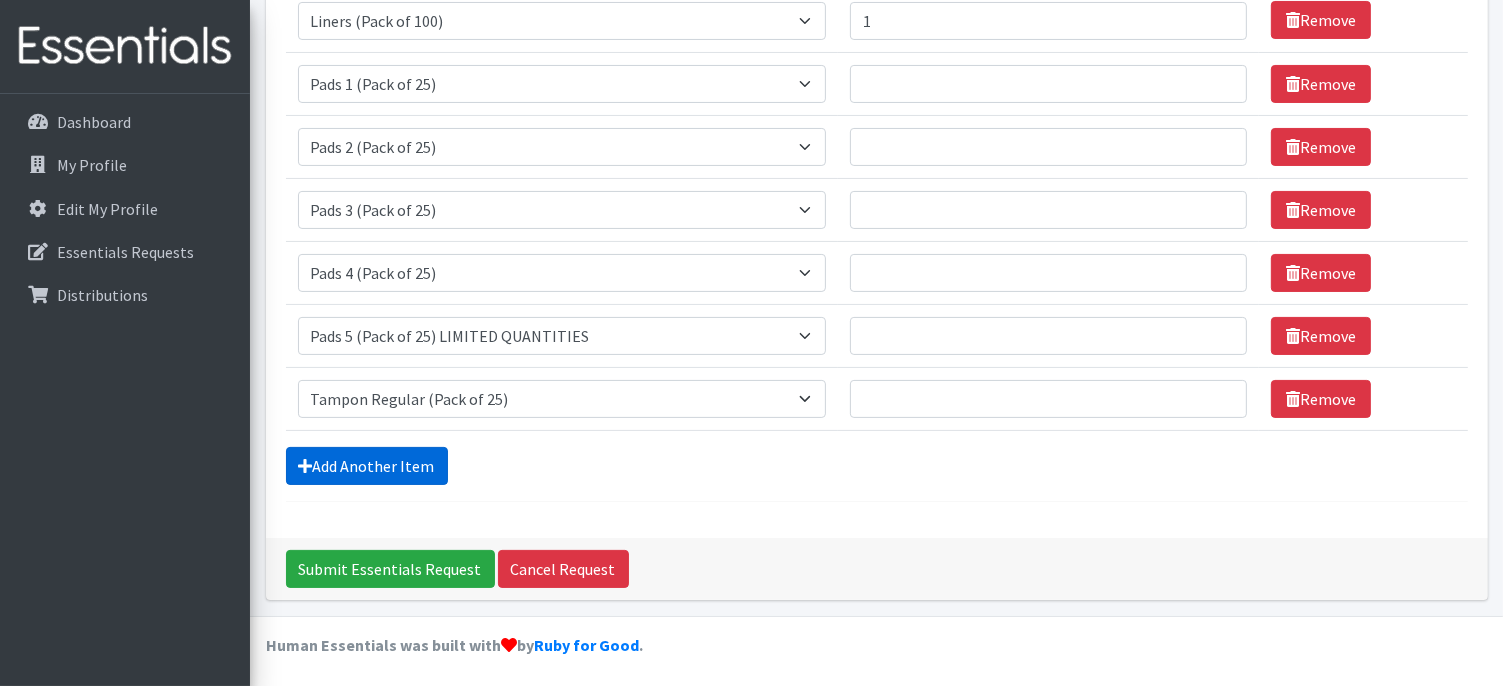 click on "Add Another Item" at bounding box center (367, 466) 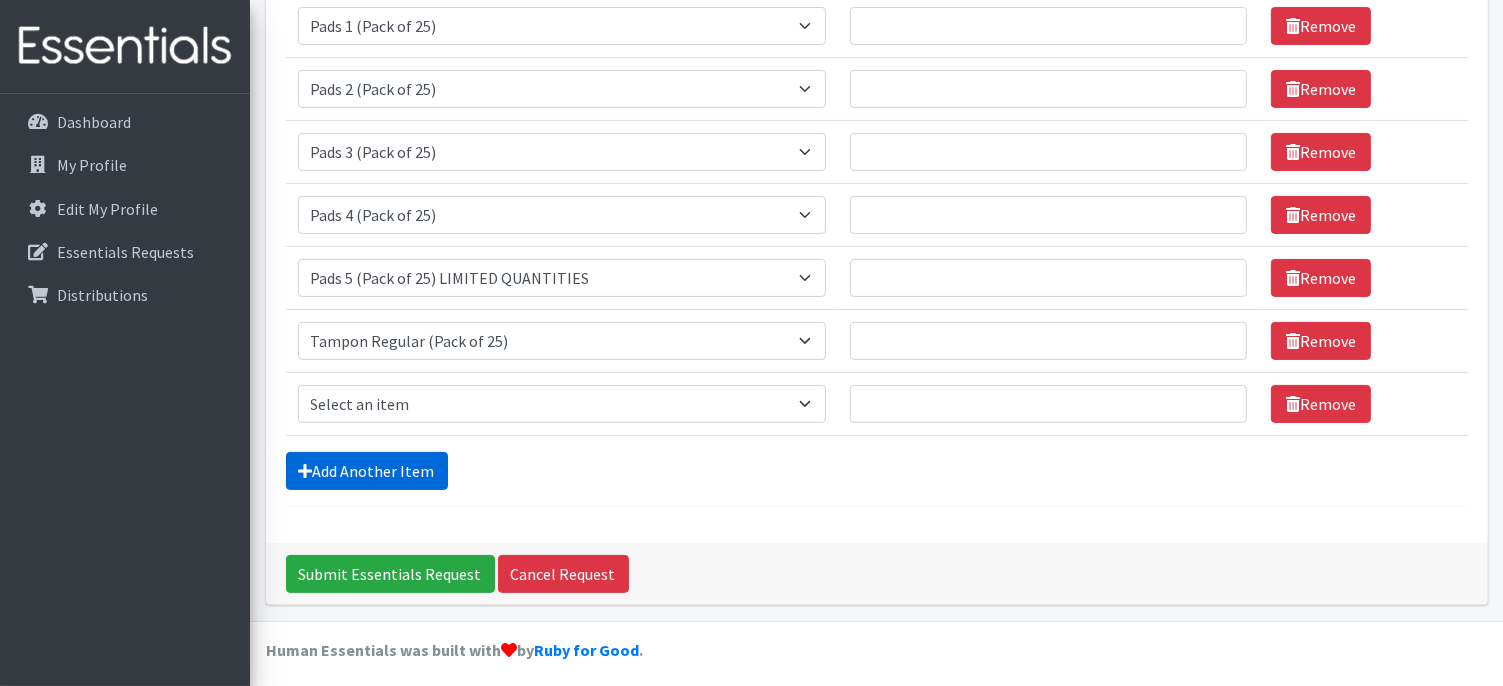 scroll, scrollTop: 384, scrollLeft: 0, axis: vertical 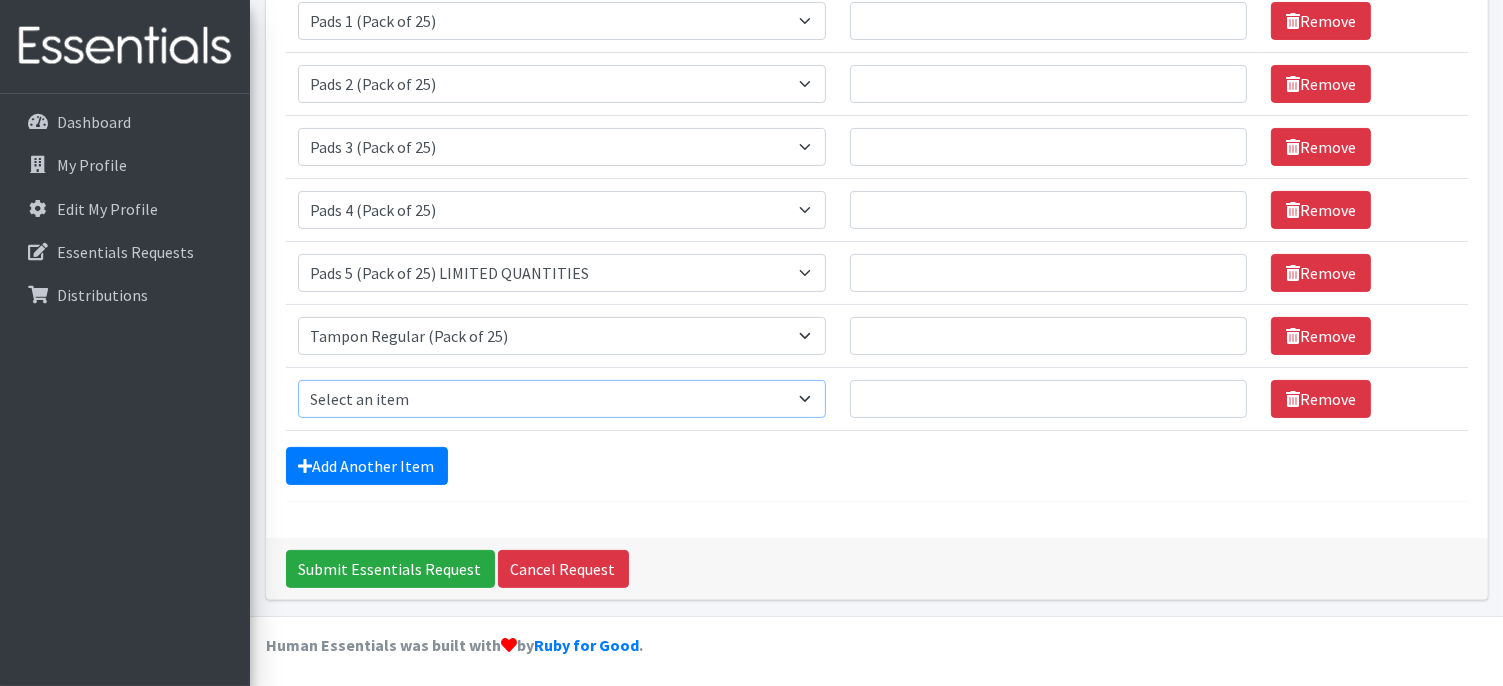 click on "Select an item
Liners (Pack of 100)
Makeup Bag (25)
Pads 1 (Pack of 25)
Pads 2 (Pack of 25)
Pads 3 (Pack of 25)
Pads 4 (Pack of 25)
Pads 5 (Pack of 25) LIMITED QUANTITIES
Tampon Regular (Pack of 25)
Tampon Super (Pack of 25)
Tampons Light (Pack of 25)" at bounding box center [562, 399] 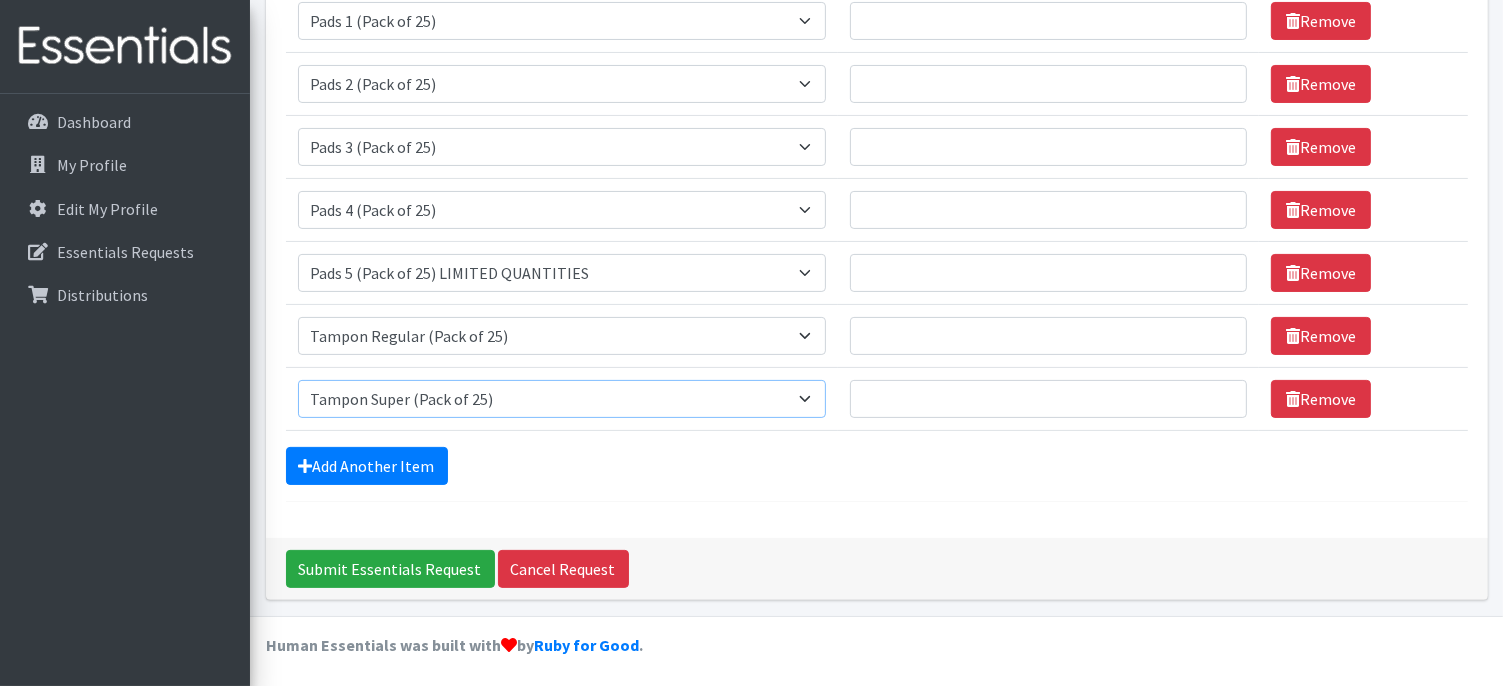 click on "Select an item
Liners (Pack of 100)
Makeup Bag (25)
Pads 1 (Pack of 25)
Pads 2 (Pack of 25)
Pads 3 (Pack of 25)
Pads 4 (Pack of 25)
Pads 5 (Pack of 25) LIMITED QUANTITIES
Tampon Regular (Pack of 25)
Tampon Super (Pack of 25)
Tampons Light (Pack of 25)" at bounding box center (562, 399) 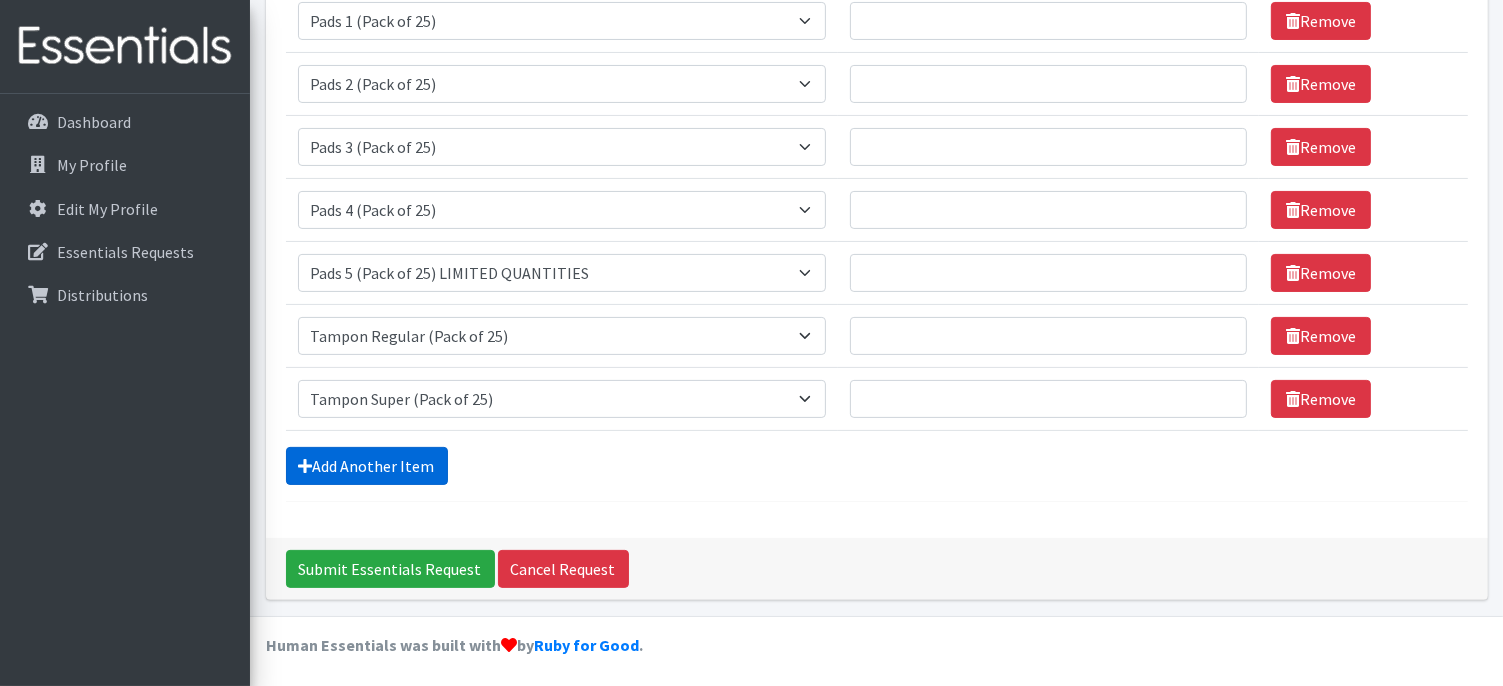 click on "Add Another Item" at bounding box center (367, 466) 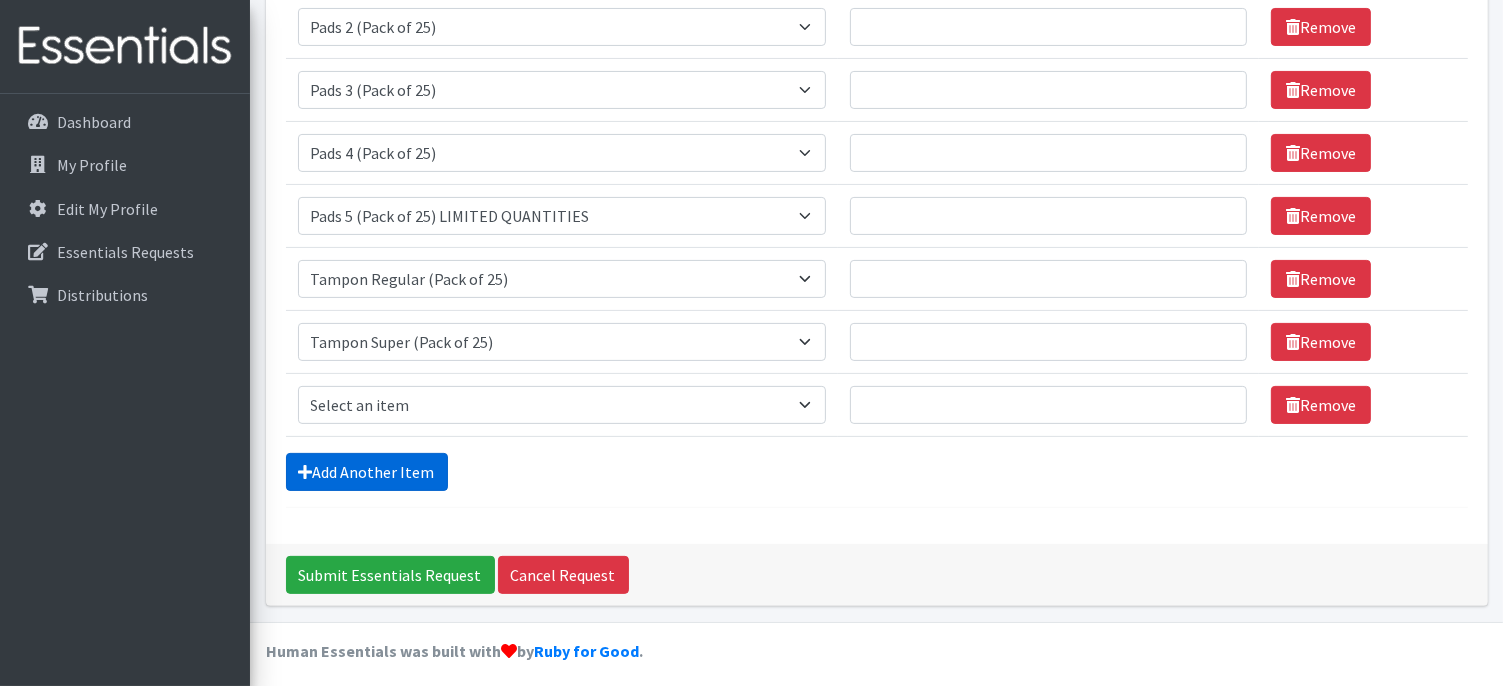 scroll, scrollTop: 447, scrollLeft: 0, axis: vertical 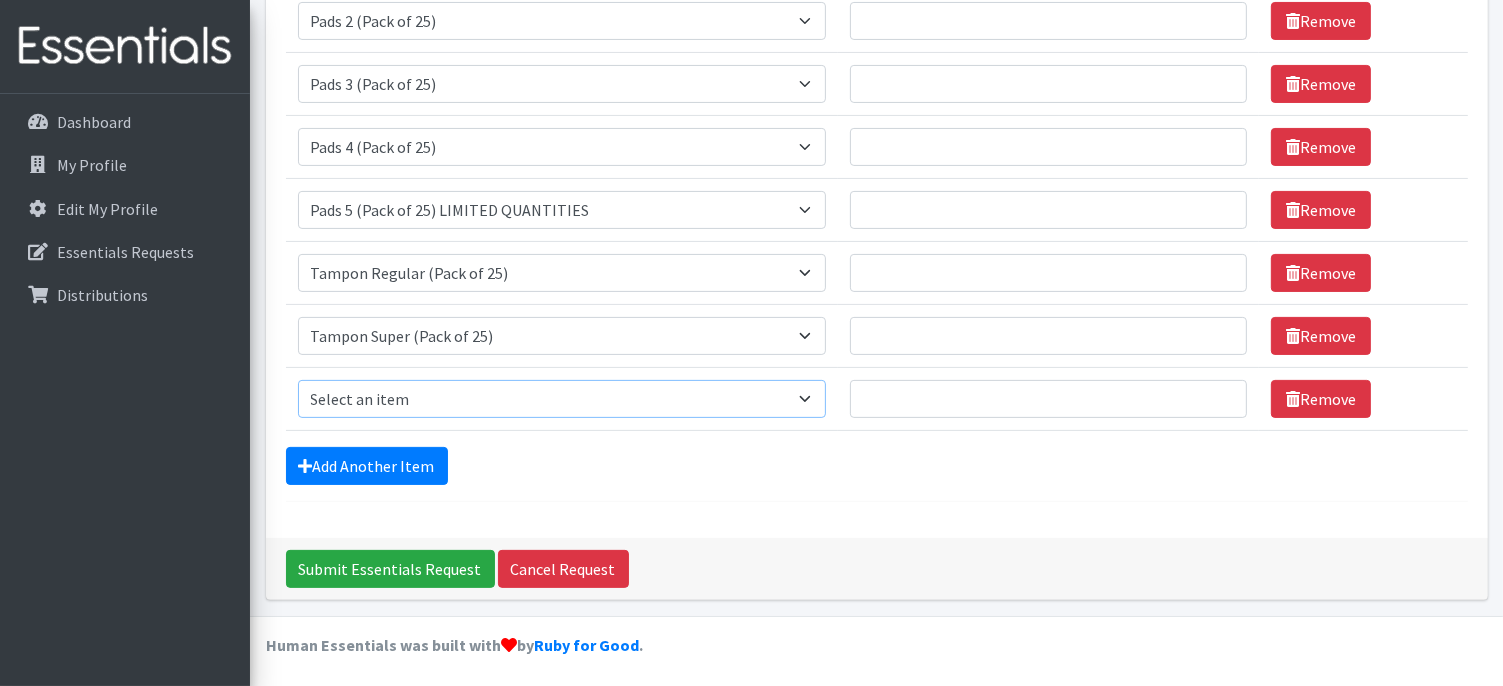 click on "Select an item
Liners (Pack of 100)
Makeup Bag (25)
Pads 1 (Pack of 25)
Pads 2 (Pack of 25)
Pads 3 (Pack of 25)
Pads 4 (Pack of 25)
Pads 5 (Pack of 25) LIMITED QUANTITIES
Tampon Regular (Pack of 25)
Tampon Super (Pack of 25)
Tampons Light (Pack of 25)" at bounding box center (562, 399) 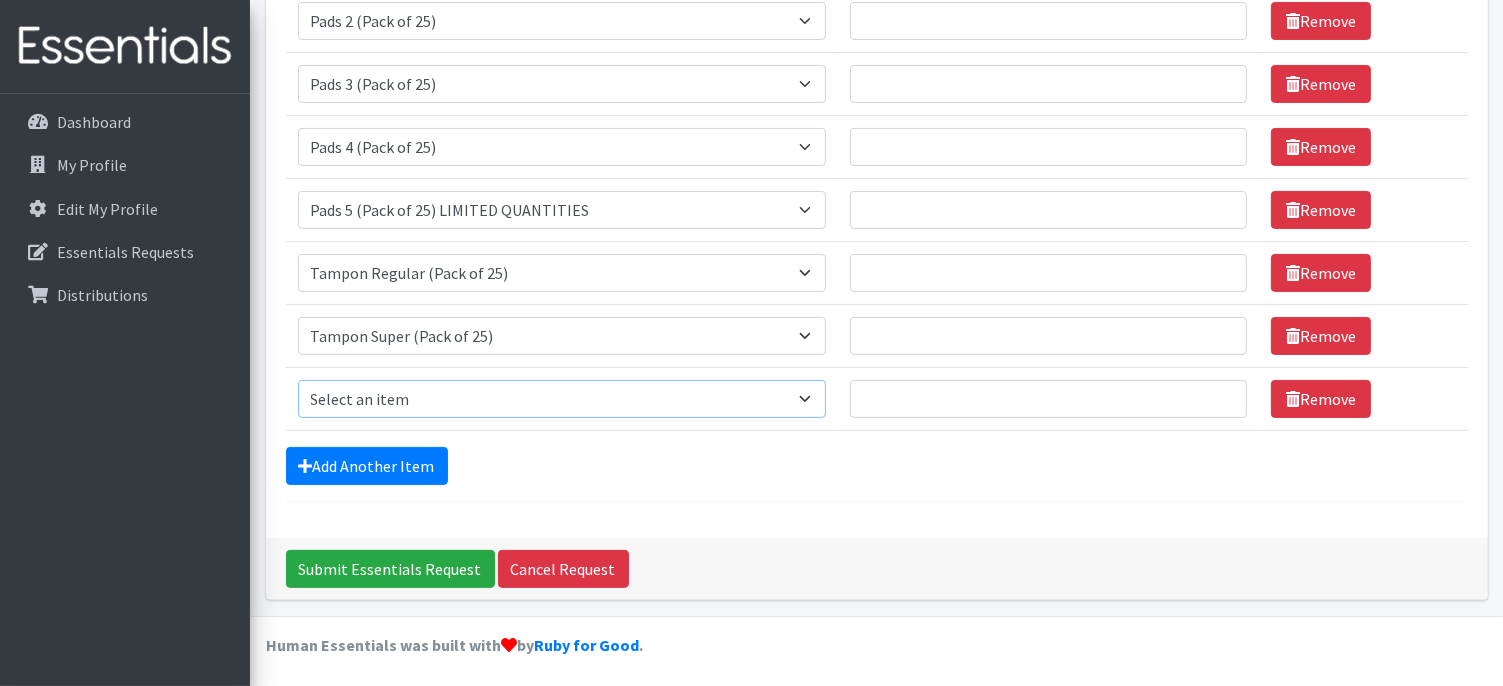 select on "13448" 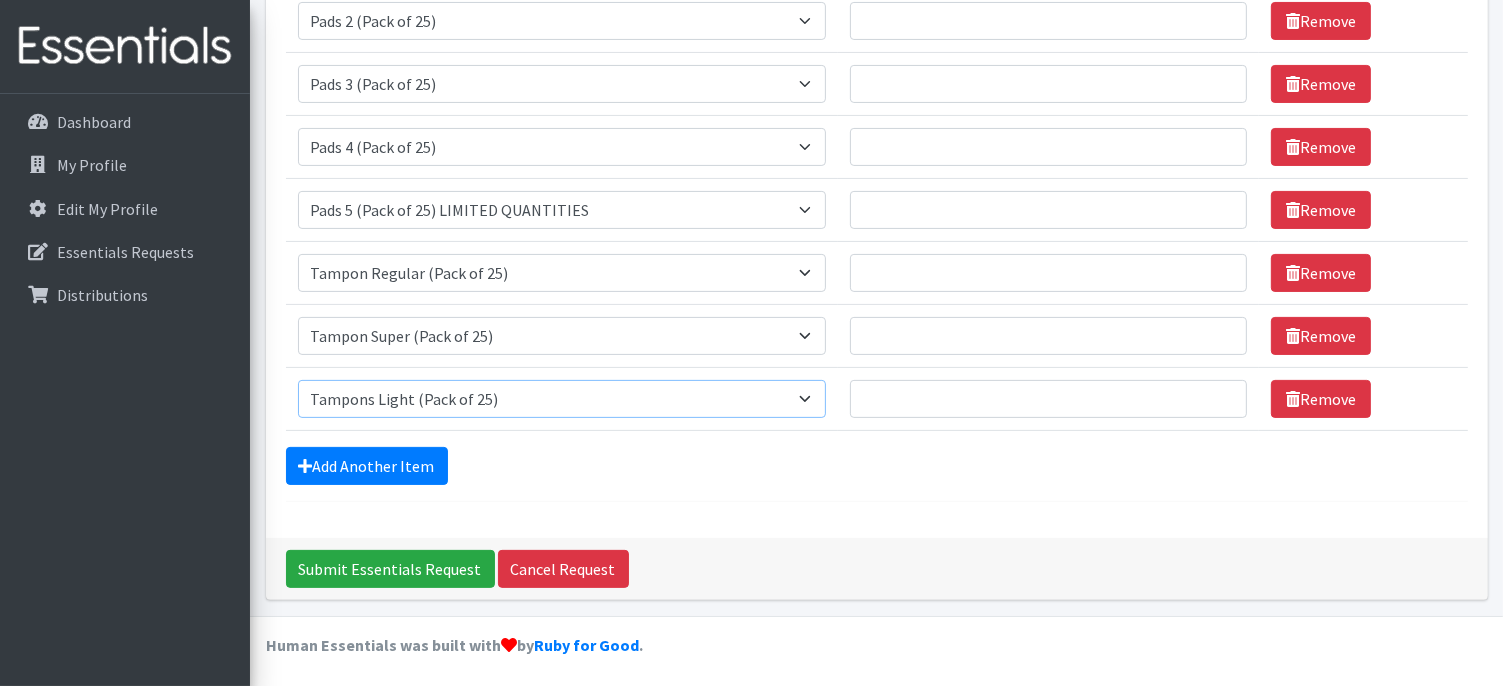 click on "Select an item
Liners (Pack of 100)
Makeup Bag (25)
Pads 1 (Pack of 25)
Pads 2 (Pack of 25)
Pads 3 (Pack of 25)
Pads 4 (Pack of 25)
Pads 5 (Pack of 25) LIMITED QUANTITIES
Tampon Regular (Pack of 25)
Tampon Super (Pack of 25)
Tampons Light (Pack of 25)" at bounding box center (562, 399) 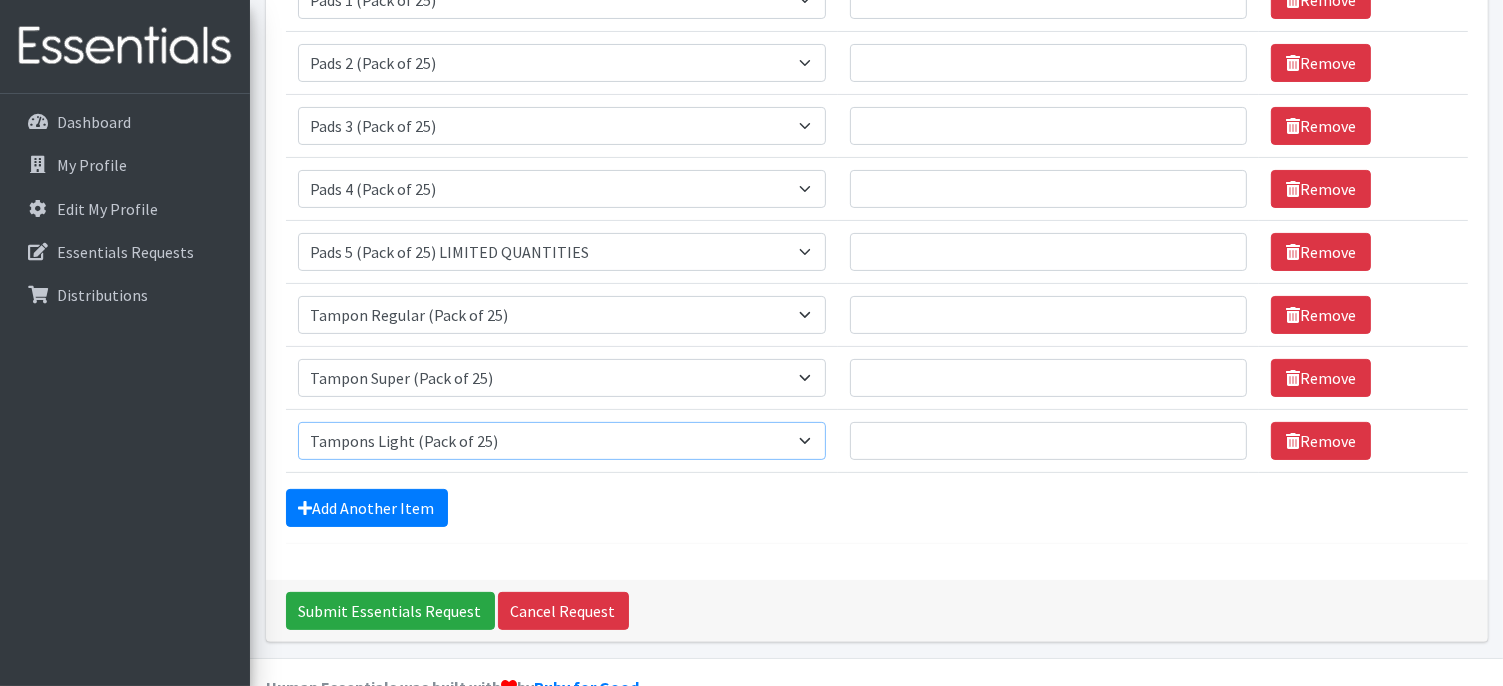 scroll, scrollTop: 391, scrollLeft: 0, axis: vertical 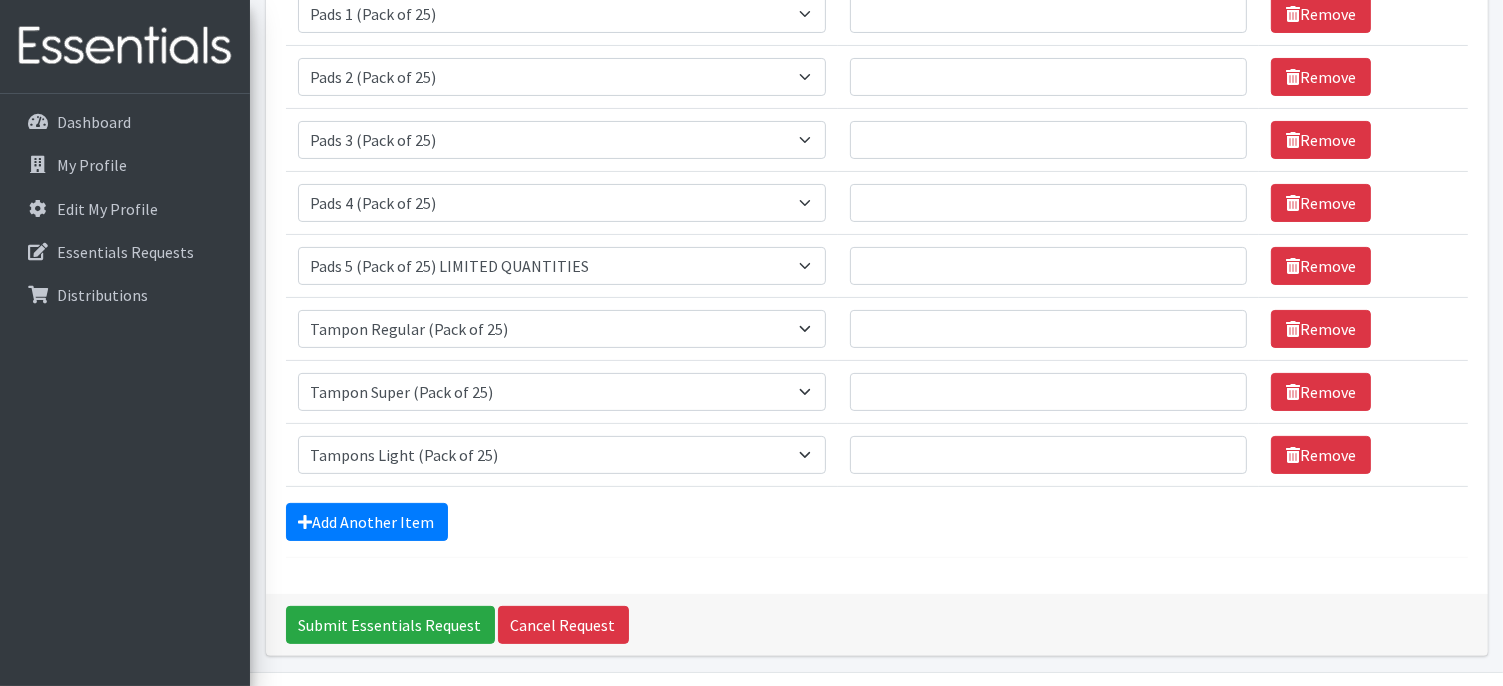 click on "Remove" at bounding box center [1363, 13] 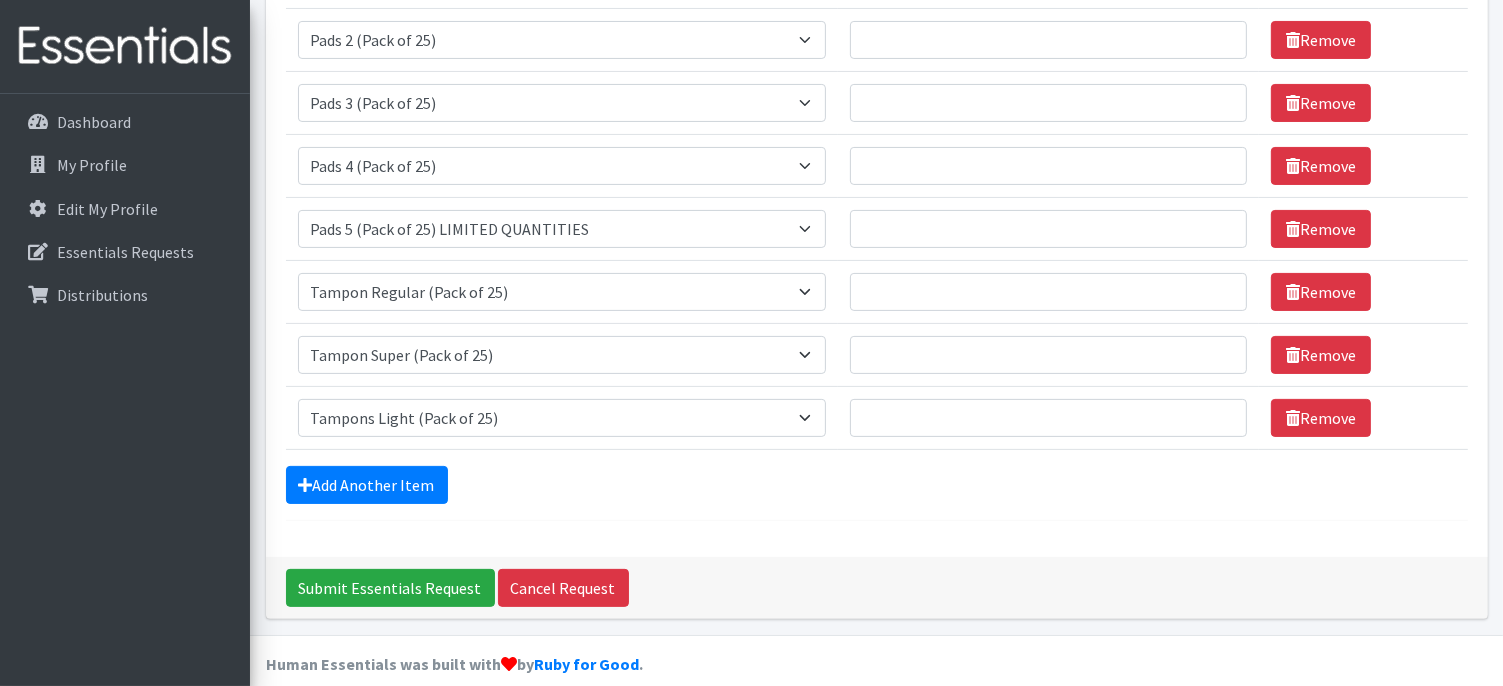 scroll, scrollTop: 431, scrollLeft: 0, axis: vertical 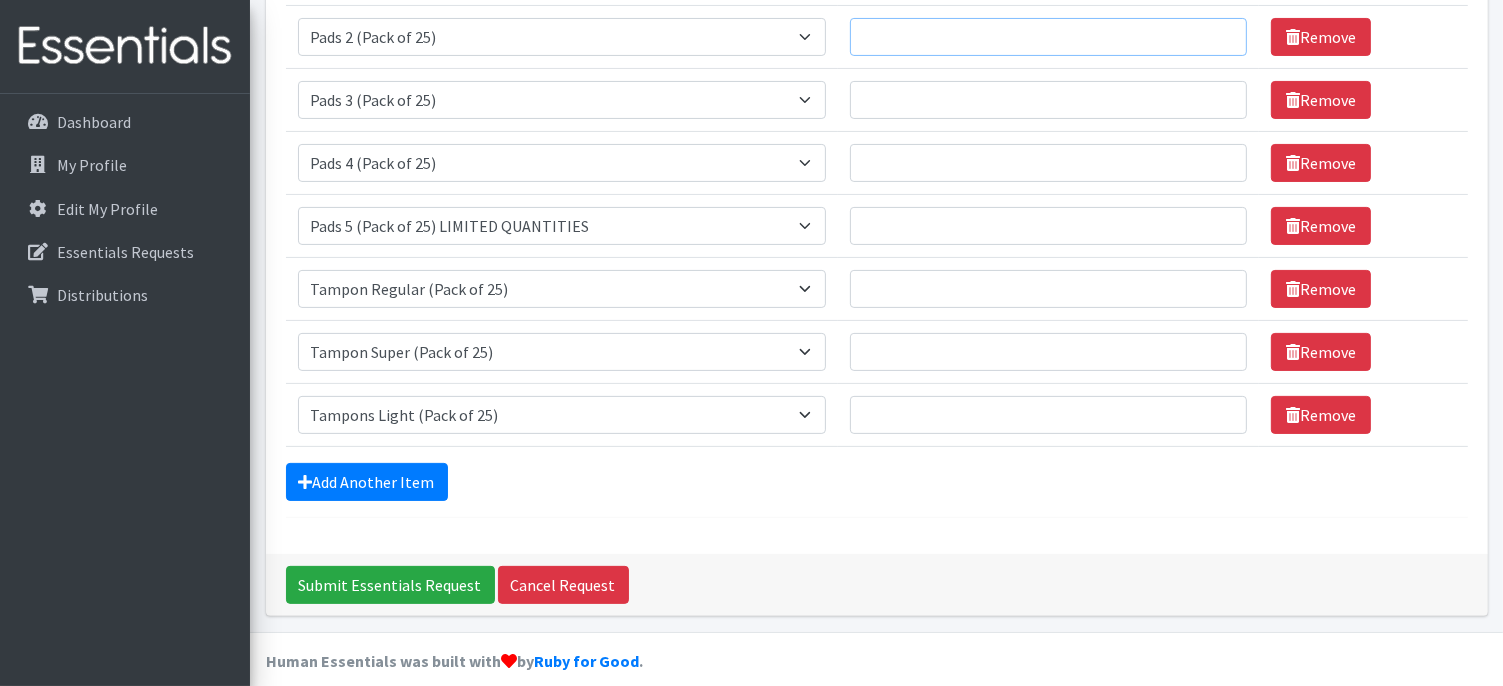 click on "Quantity" at bounding box center (1048, 37) 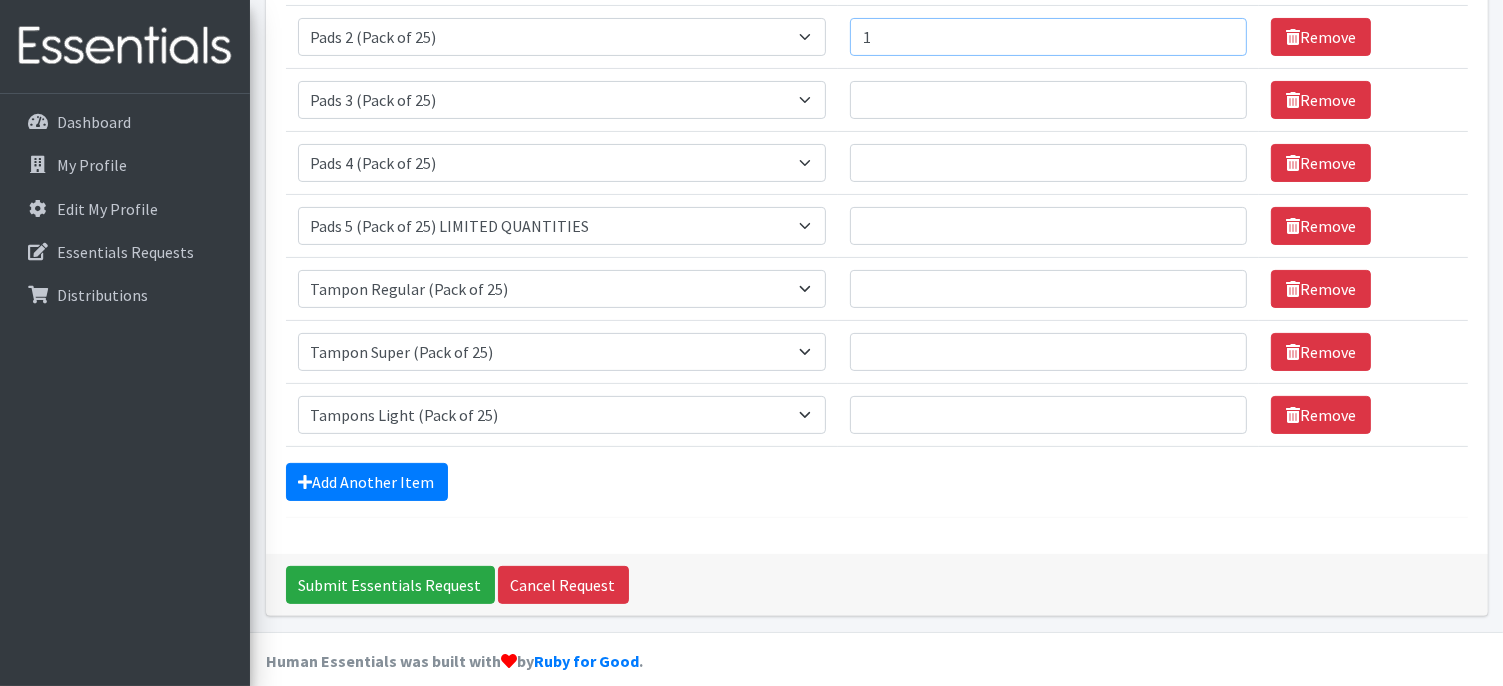 click on "1" at bounding box center (1048, 37) 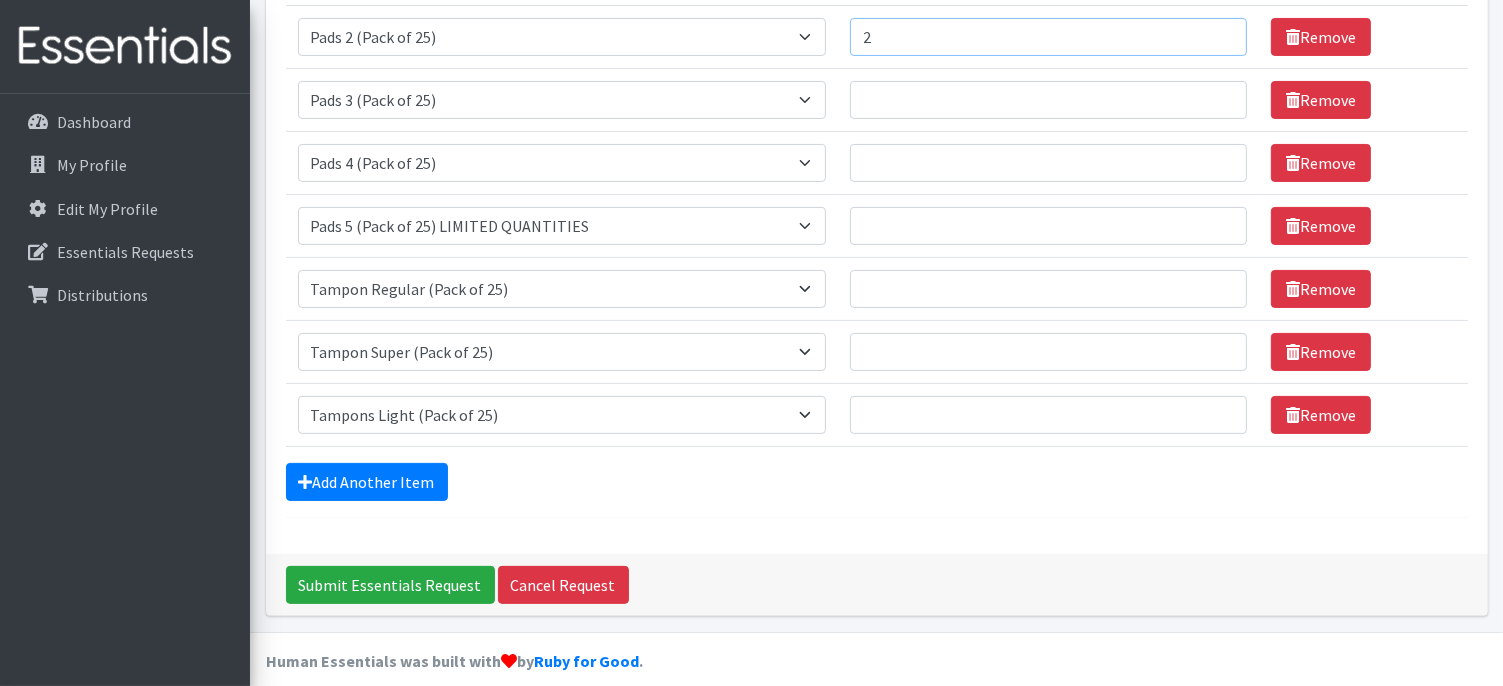 type on "2" 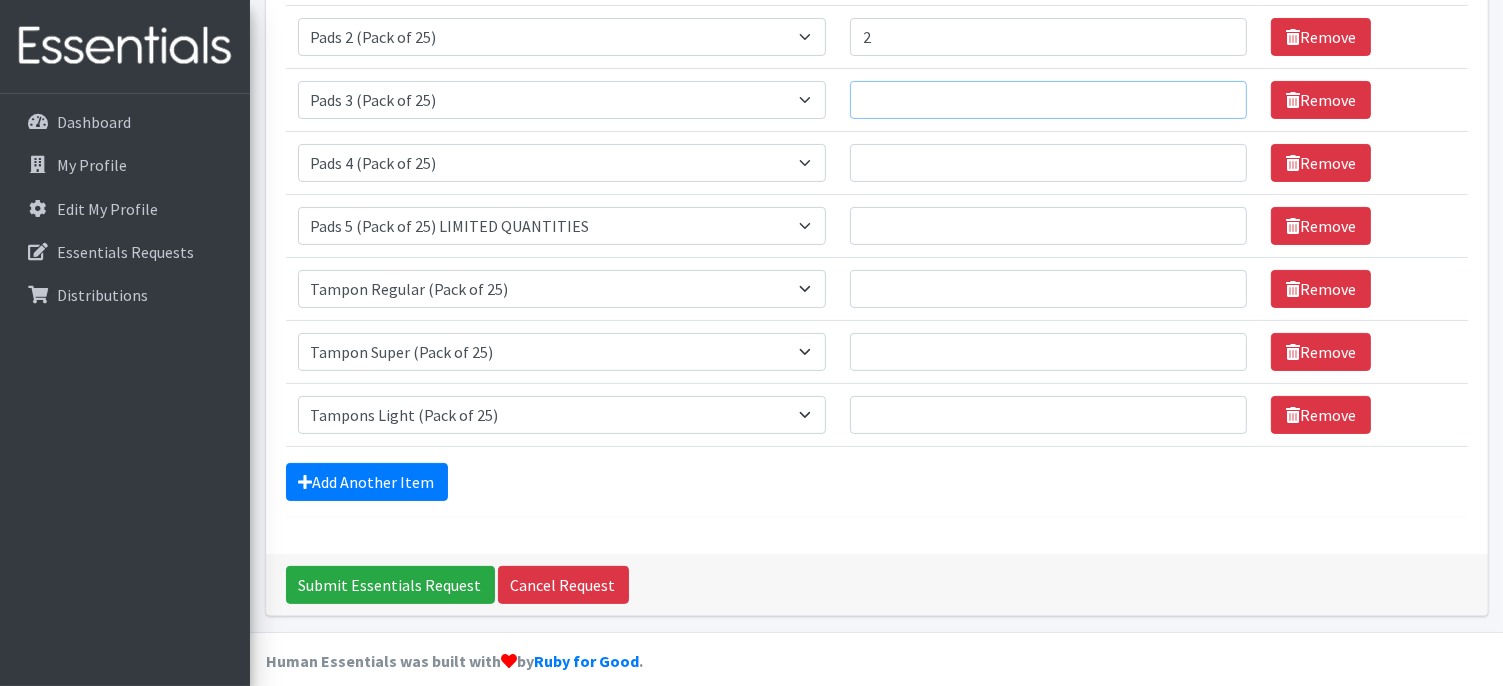 click on "Quantity" at bounding box center (1048, 100) 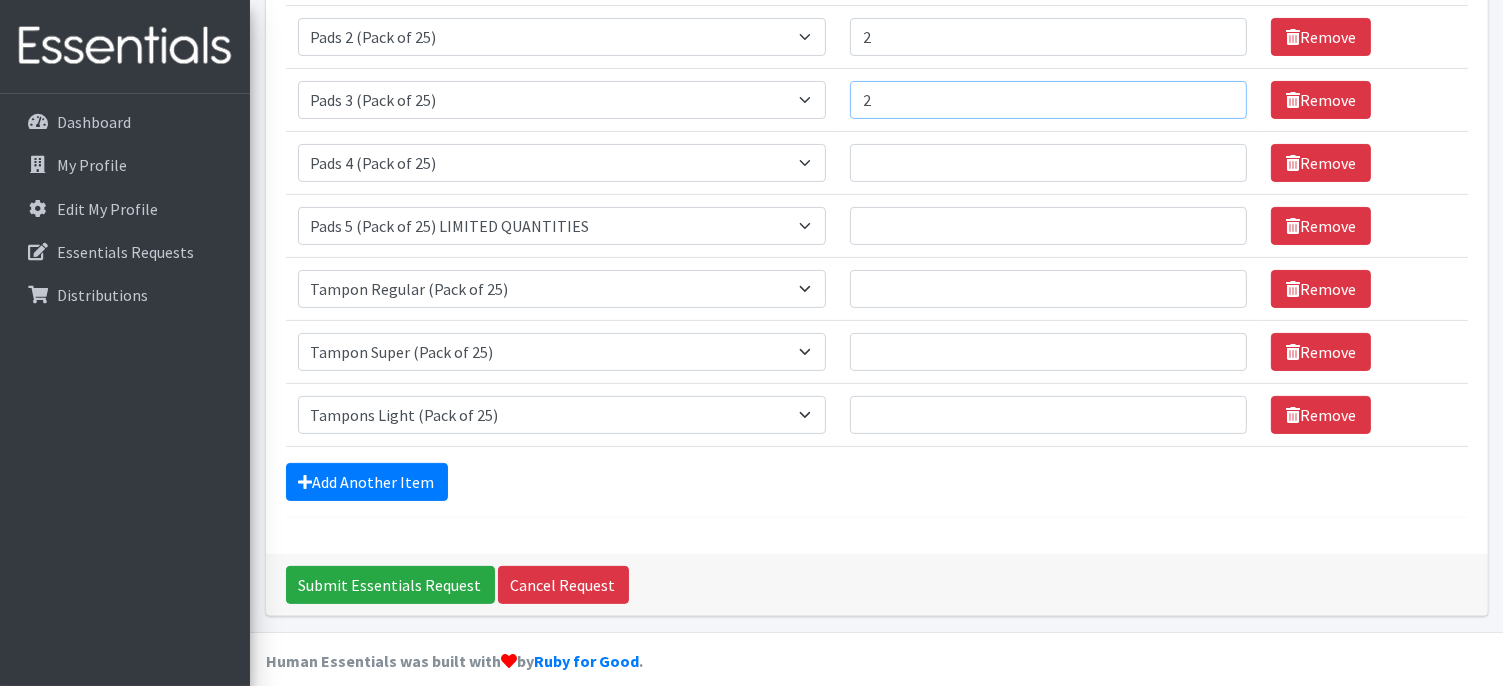 type on "2" 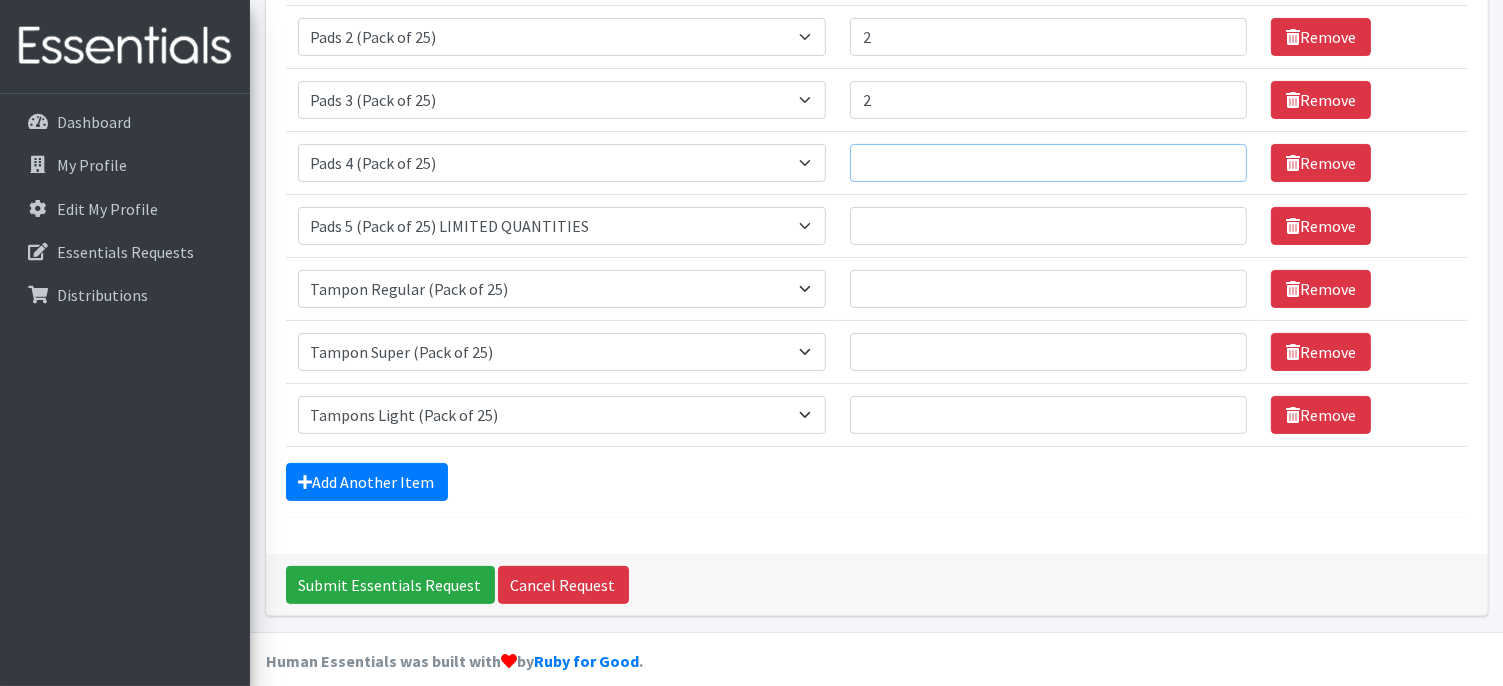 click on "Quantity" at bounding box center (1048, 163) 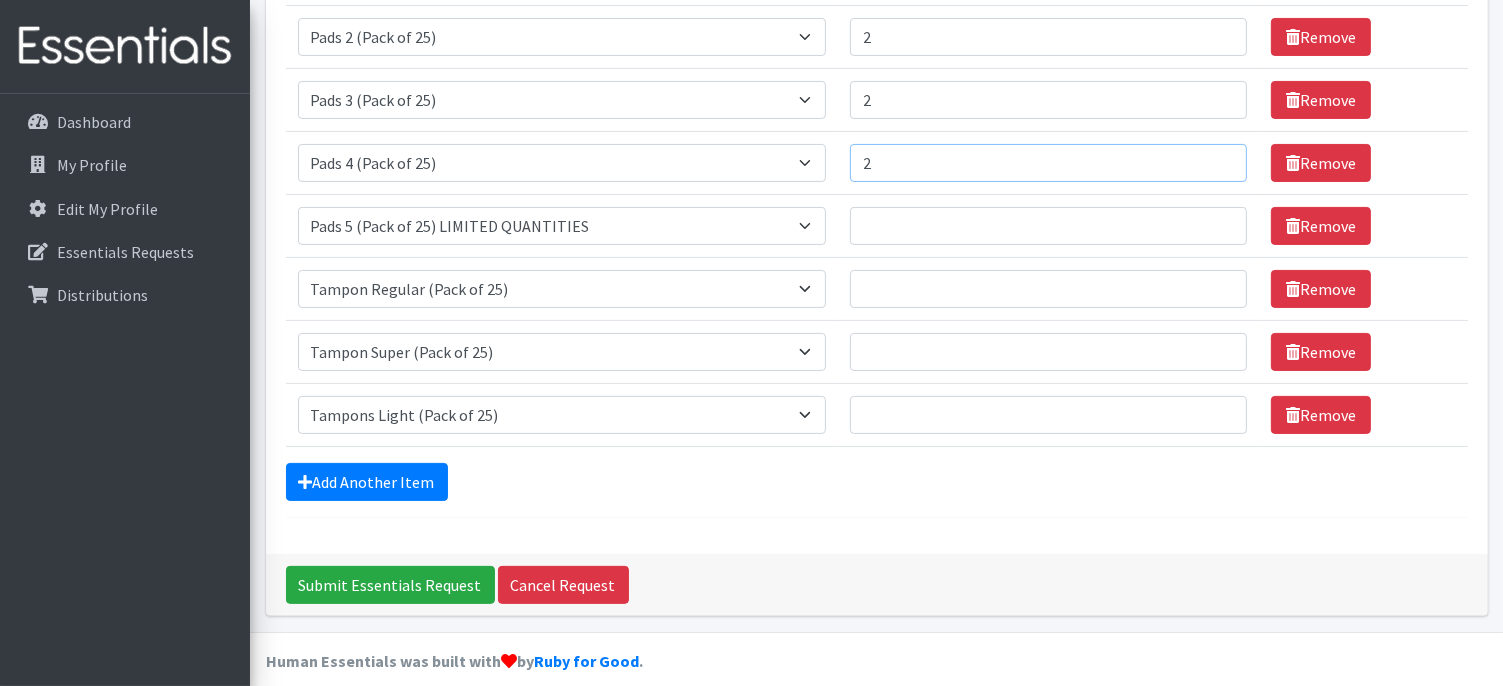 type on "2" 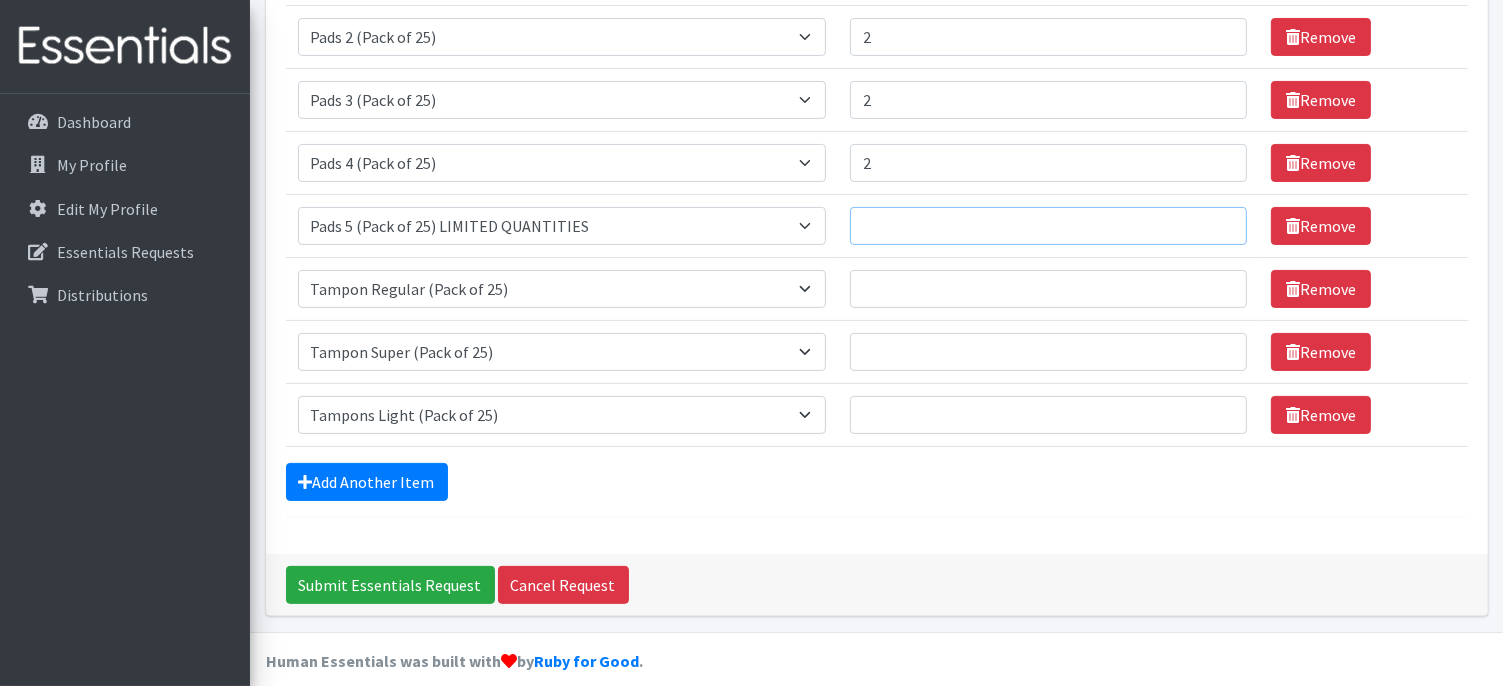 click on "Quantity" at bounding box center (1048, 226) 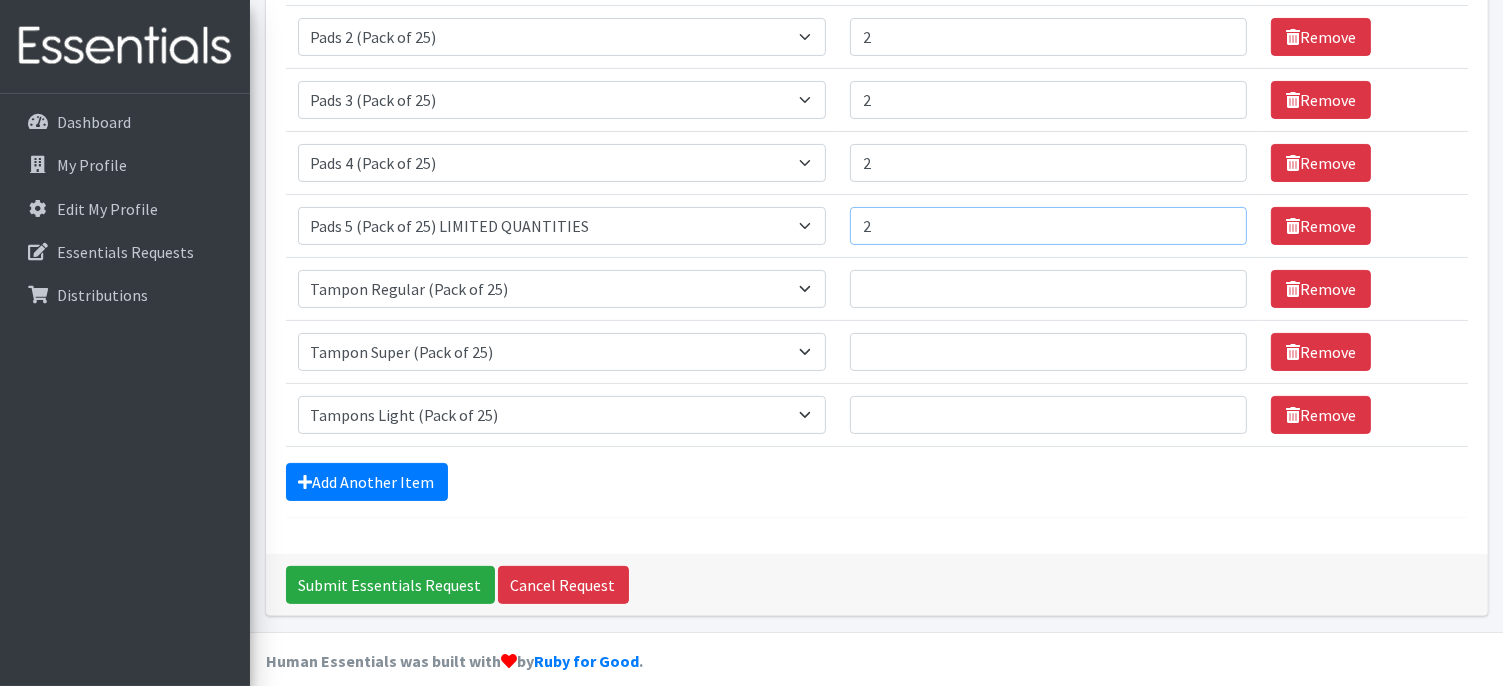 type on "2" 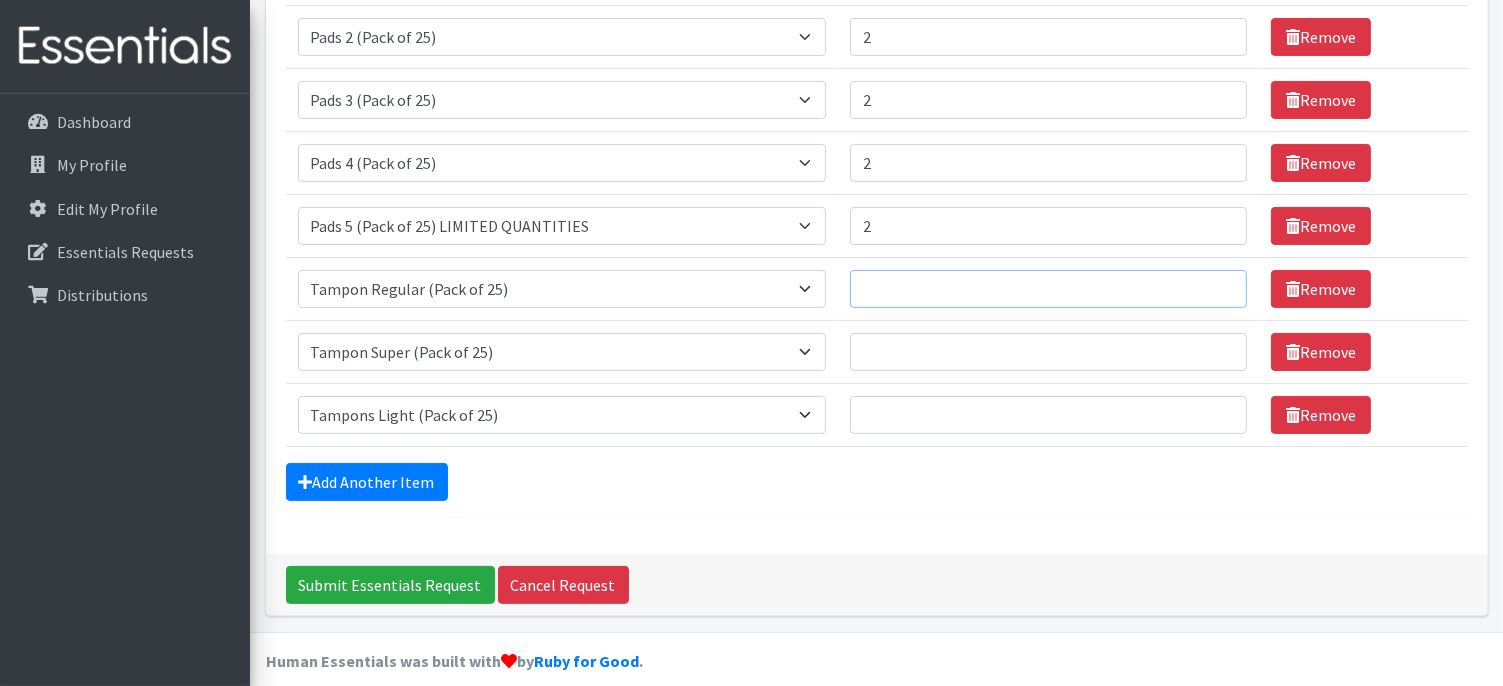 click on "Quantity" at bounding box center [1048, 289] 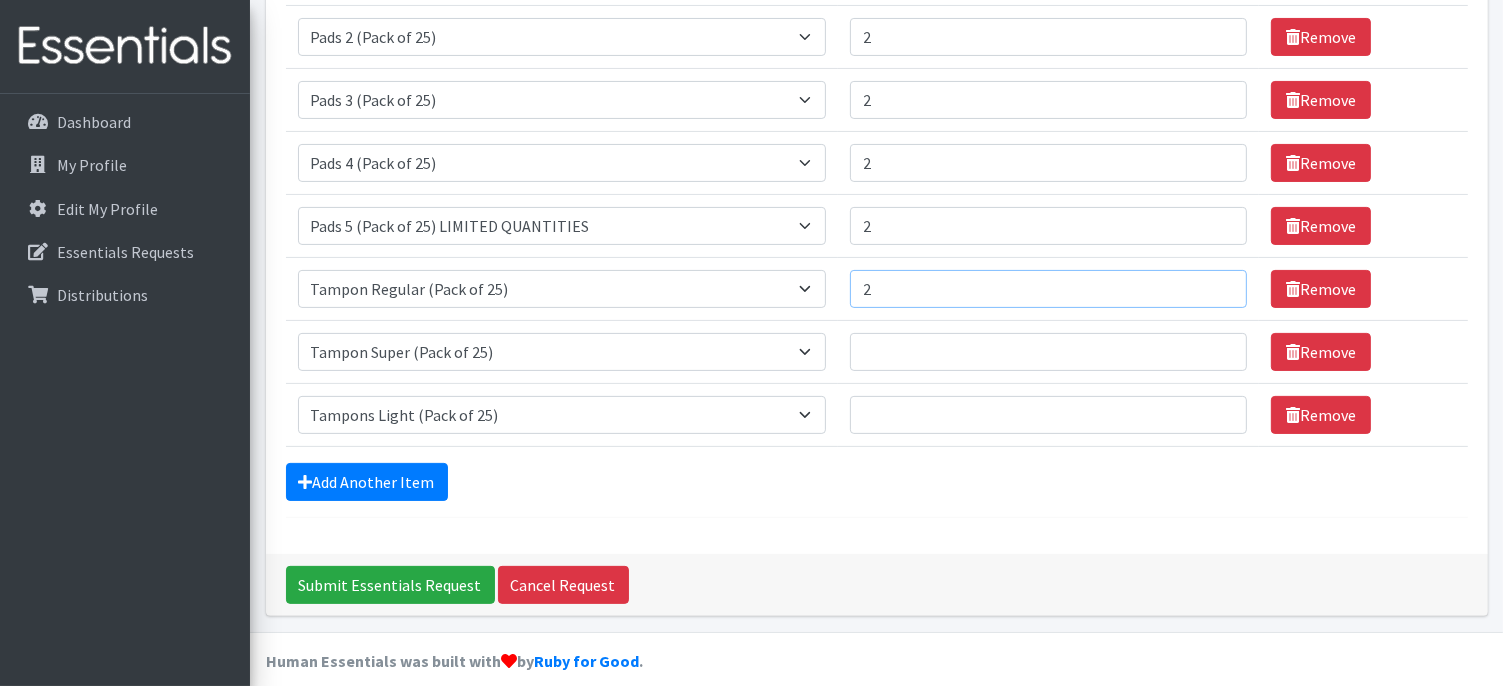 type on "2" 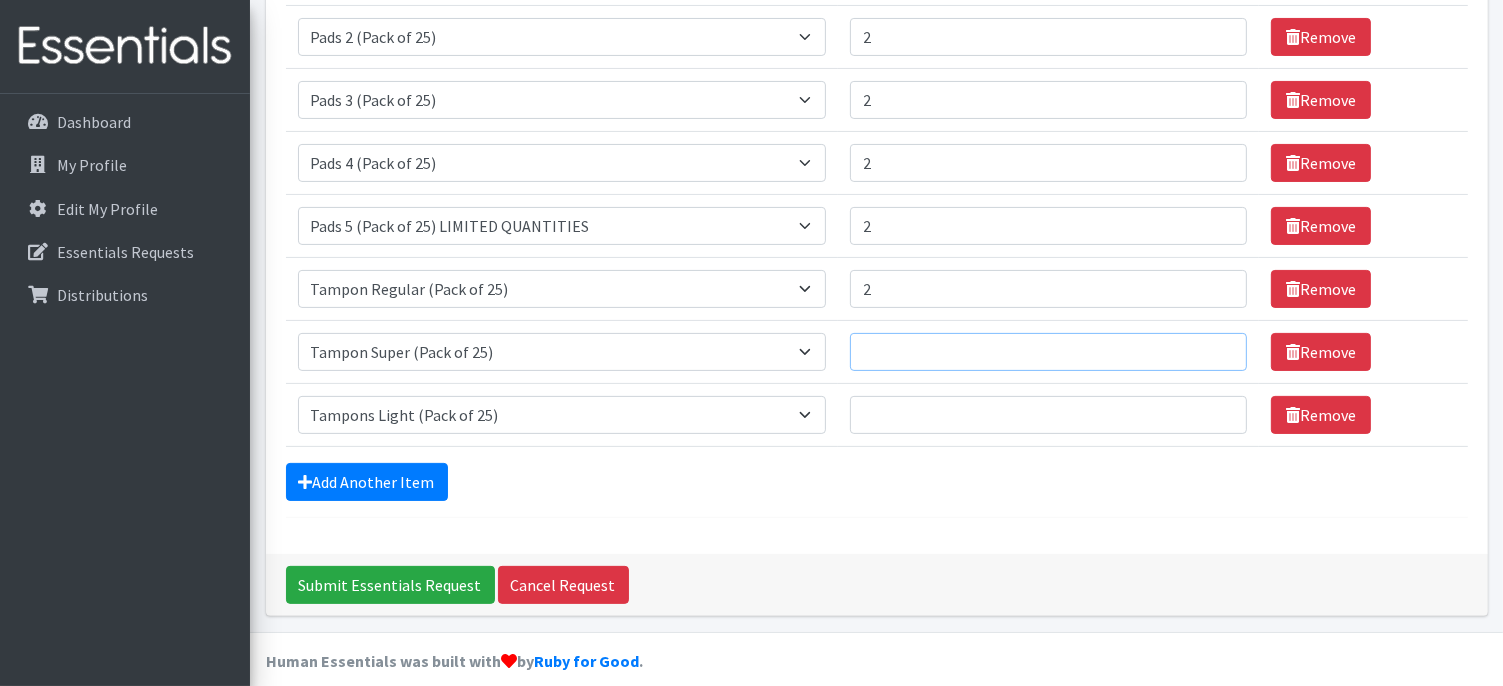 click on "Quantity" at bounding box center [1048, 352] 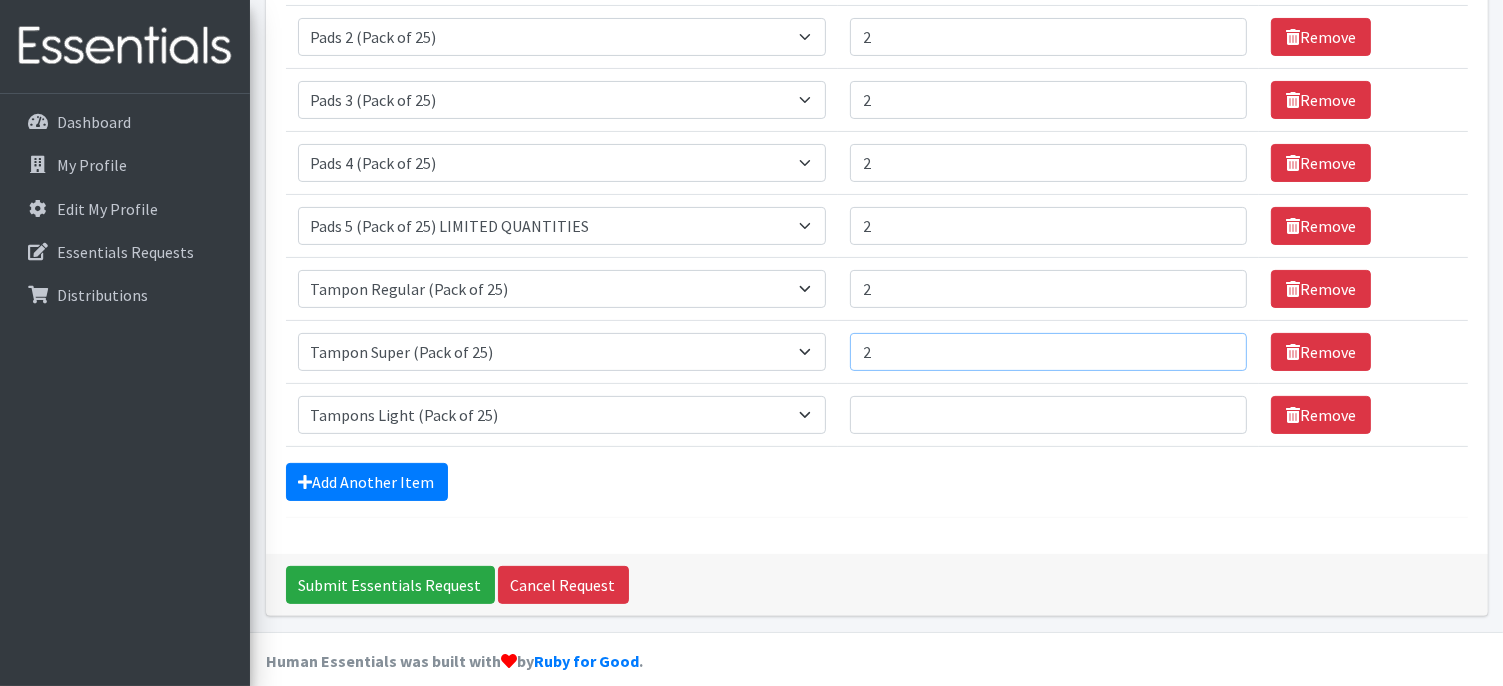 type on "2" 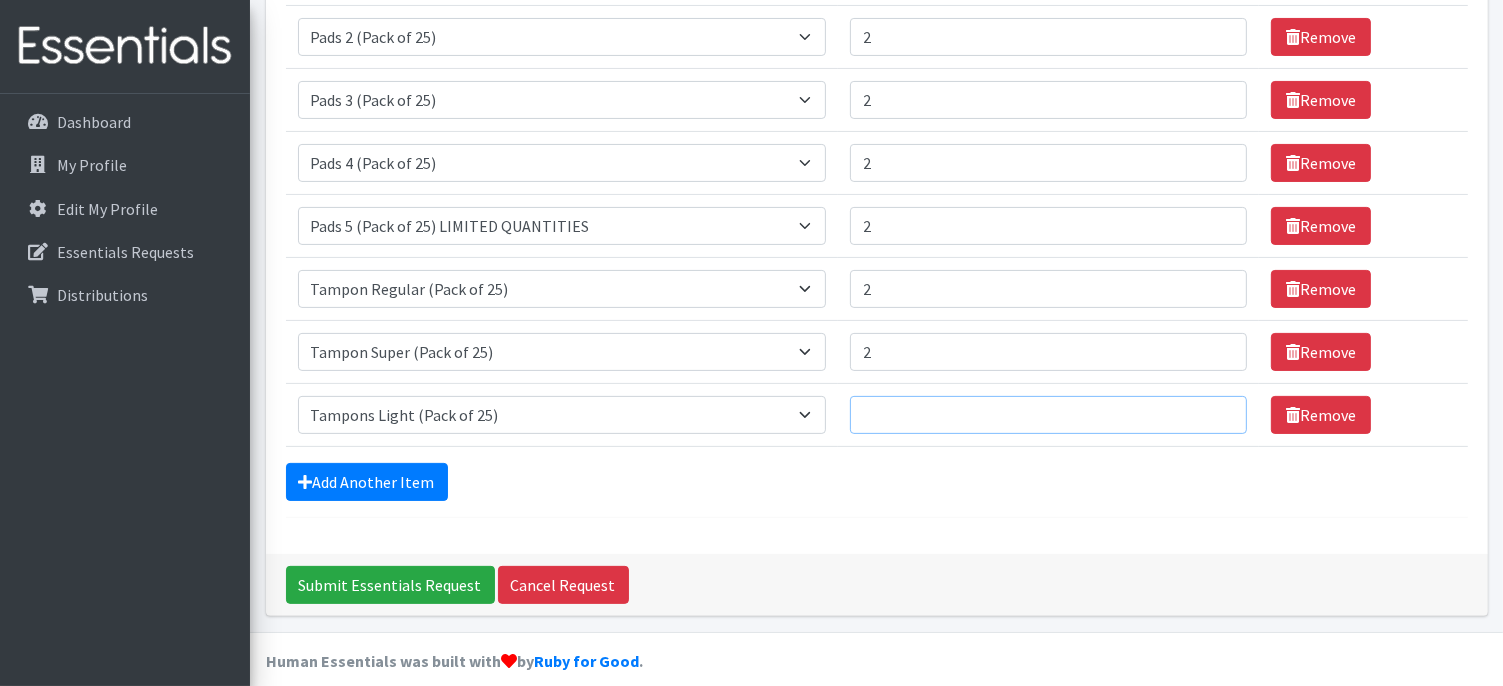 click on "Quantity" at bounding box center [1048, 415] 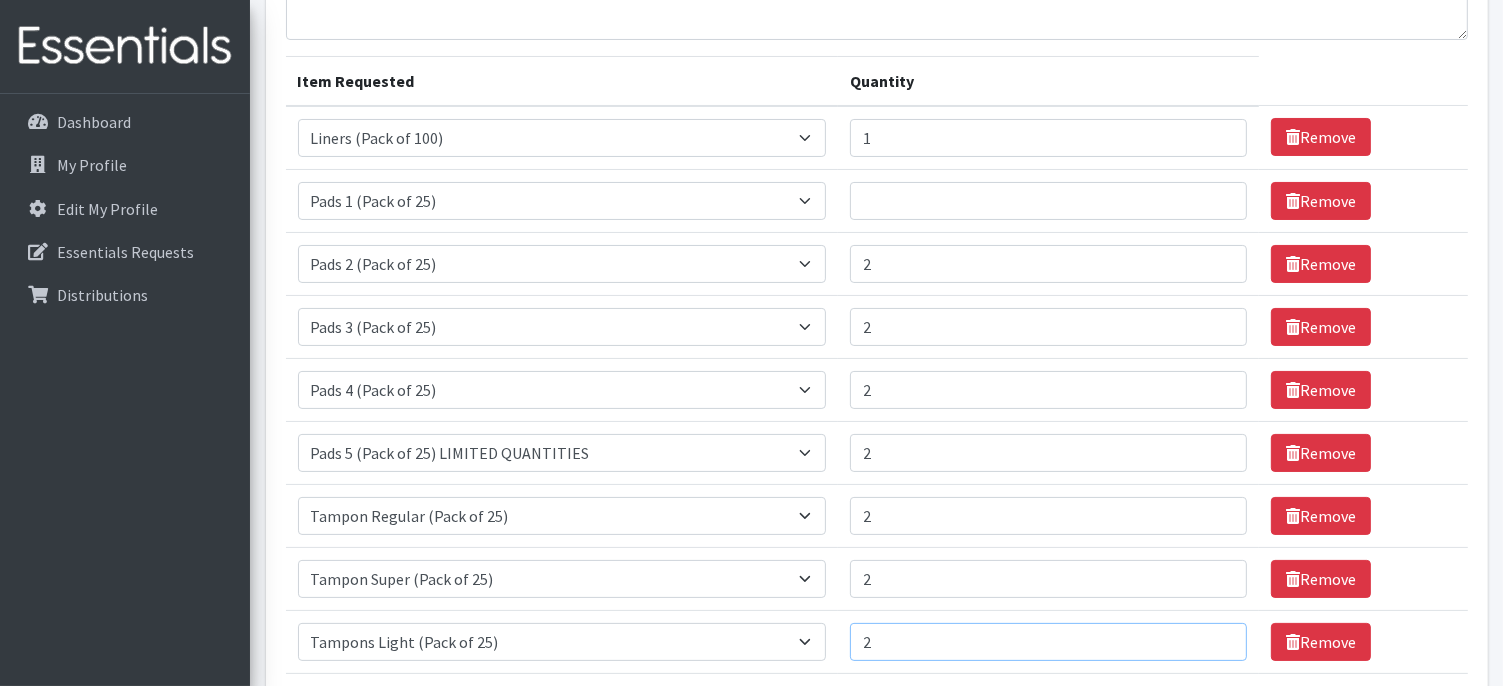 scroll, scrollTop: 137, scrollLeft: 0, axis: vertical 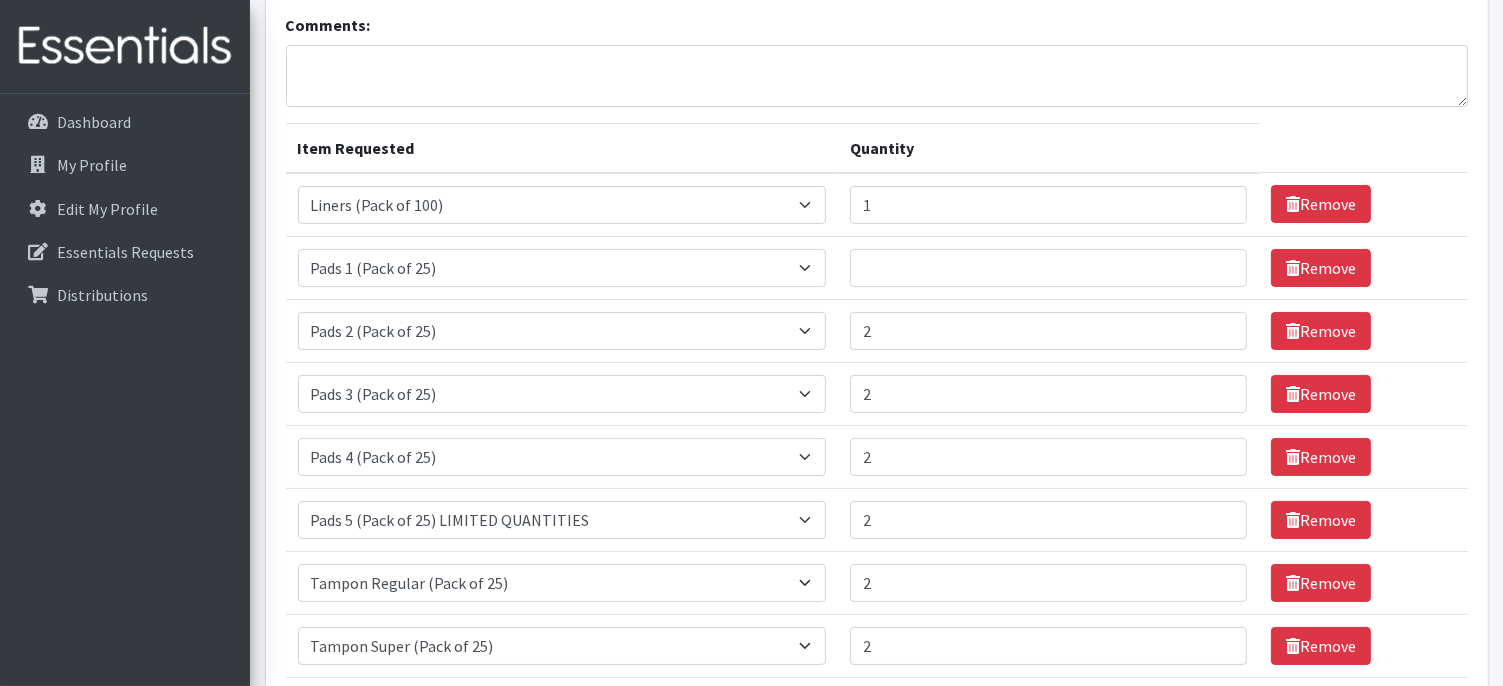 type on "2" 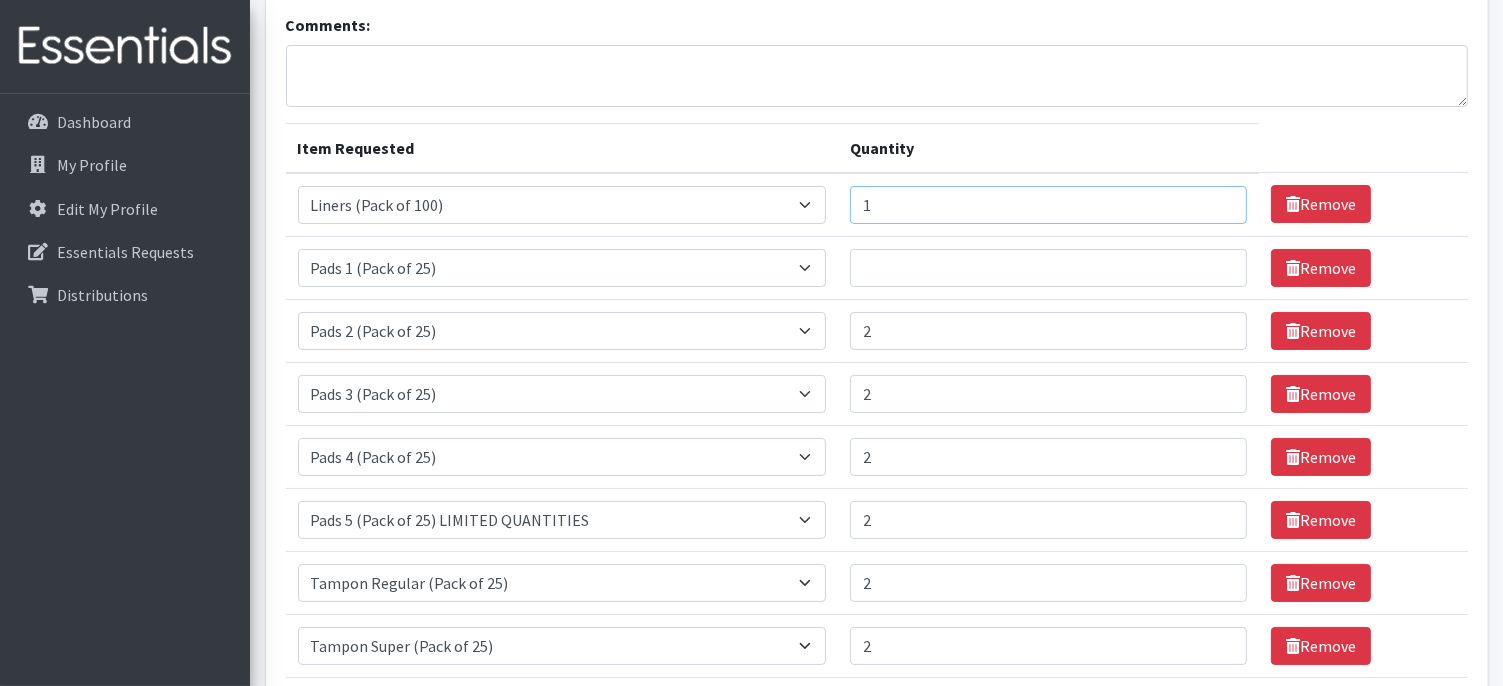 click on "1" at bounding box center [1048, 205] 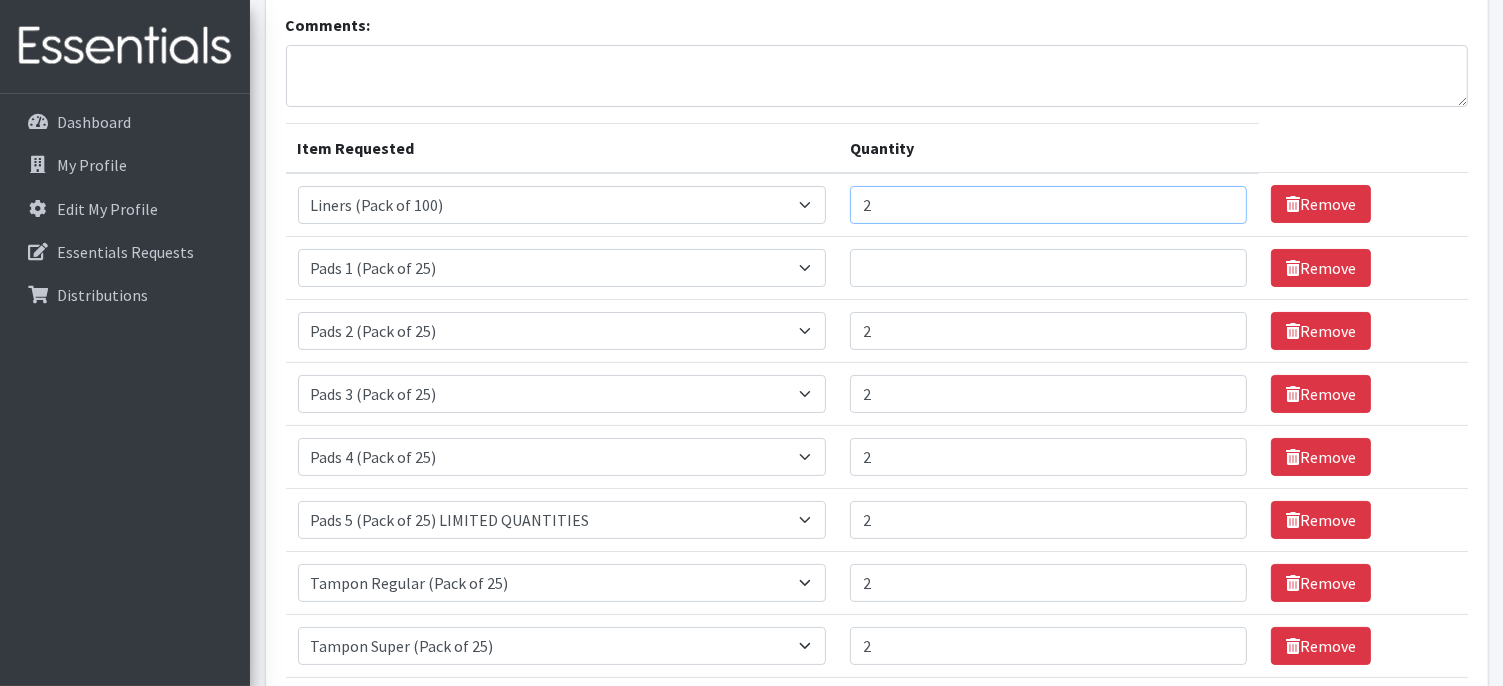 type on "2" 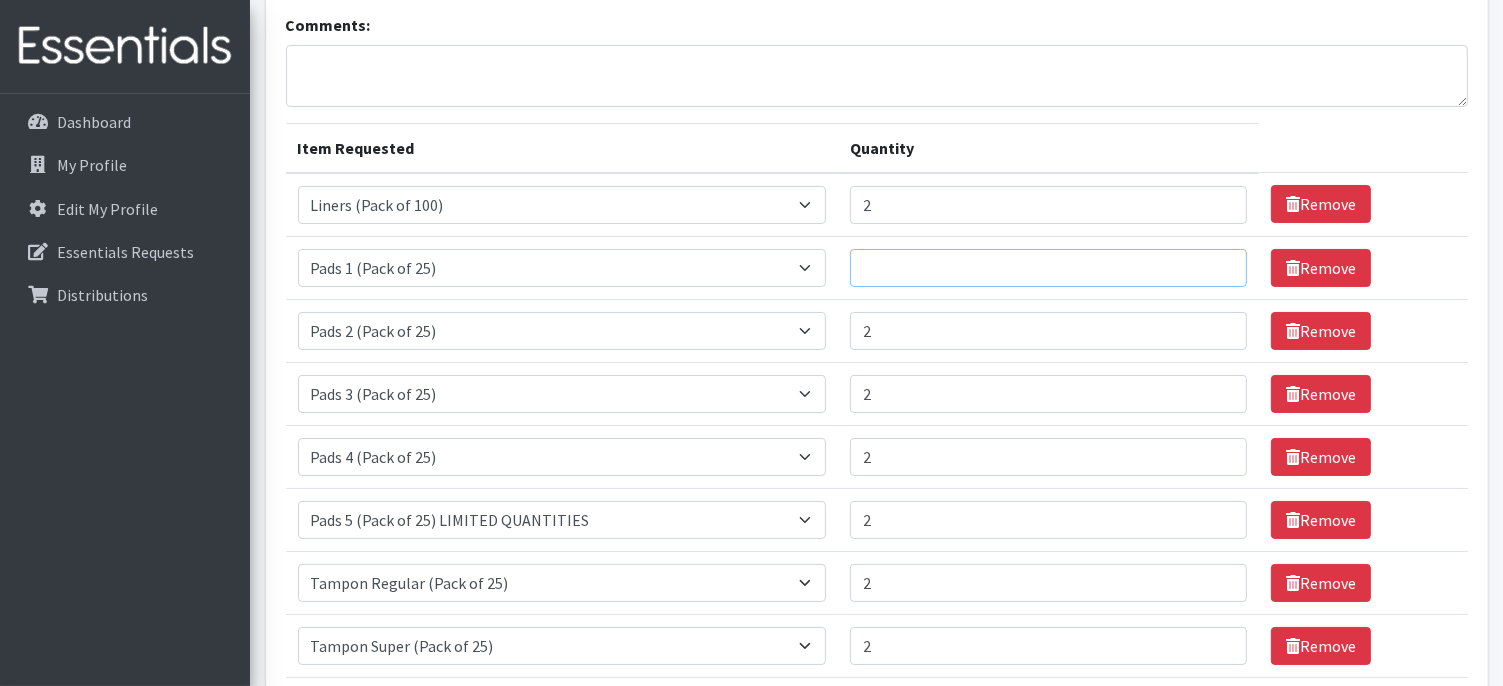 click on "Quantity" at bounding box center (1048, 268) 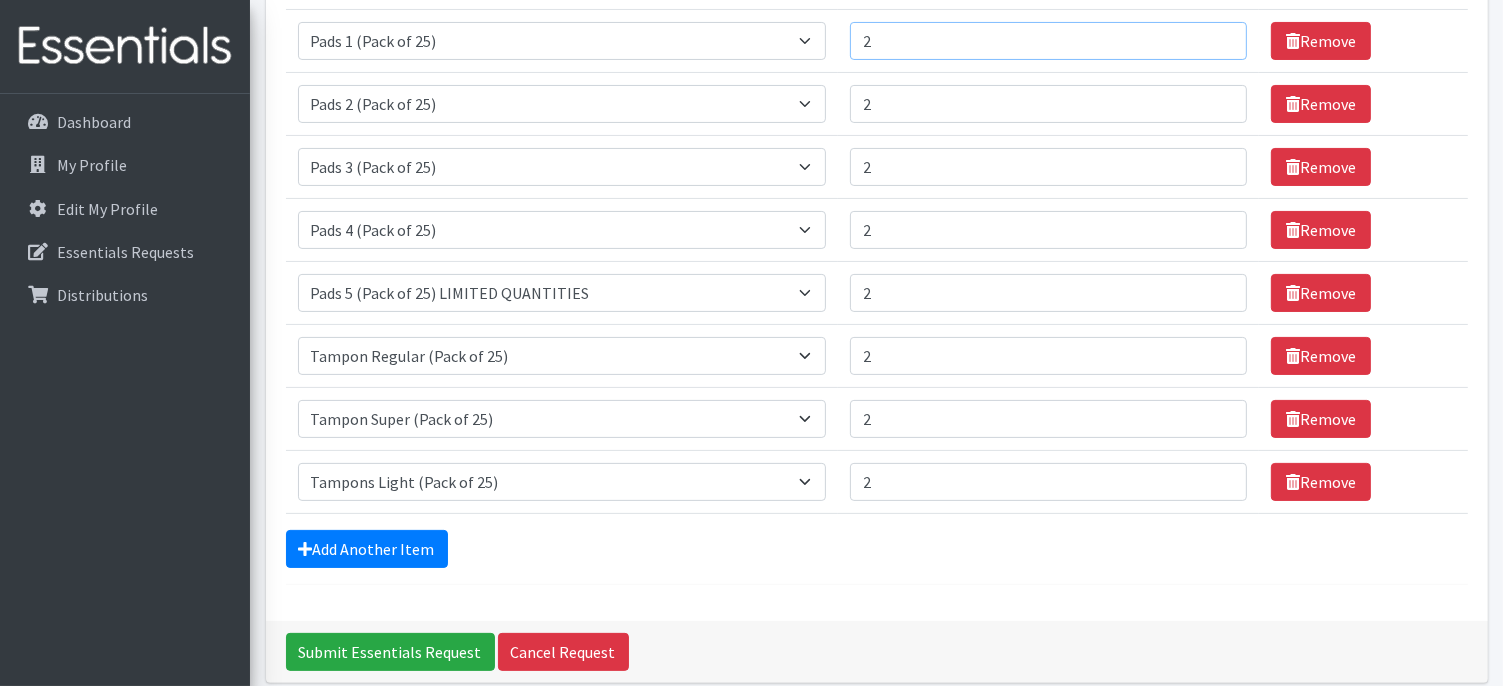 scroll, scrollTop: 447, scrollLeft: 0, axis: vertical 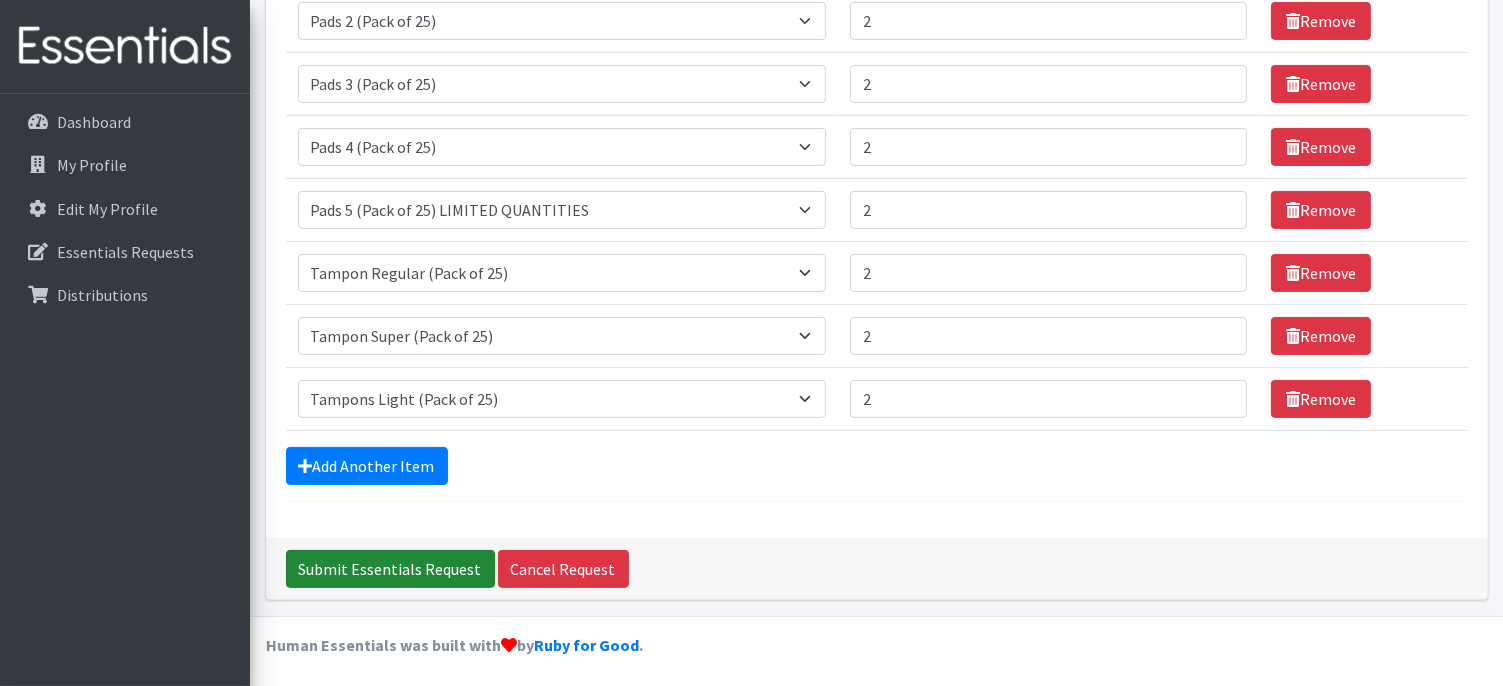 type on "2" 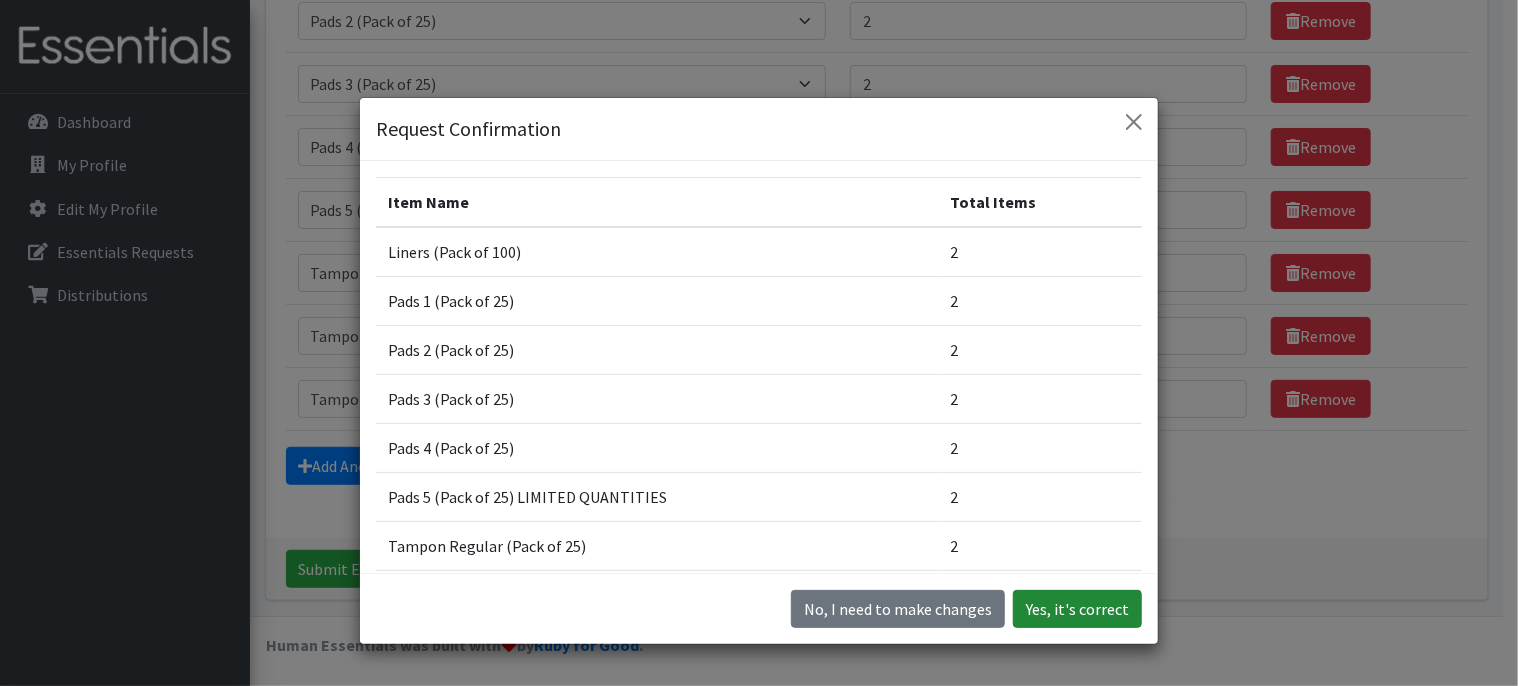 click on "Yes, it's correct" at bounding box center [1077, 609] 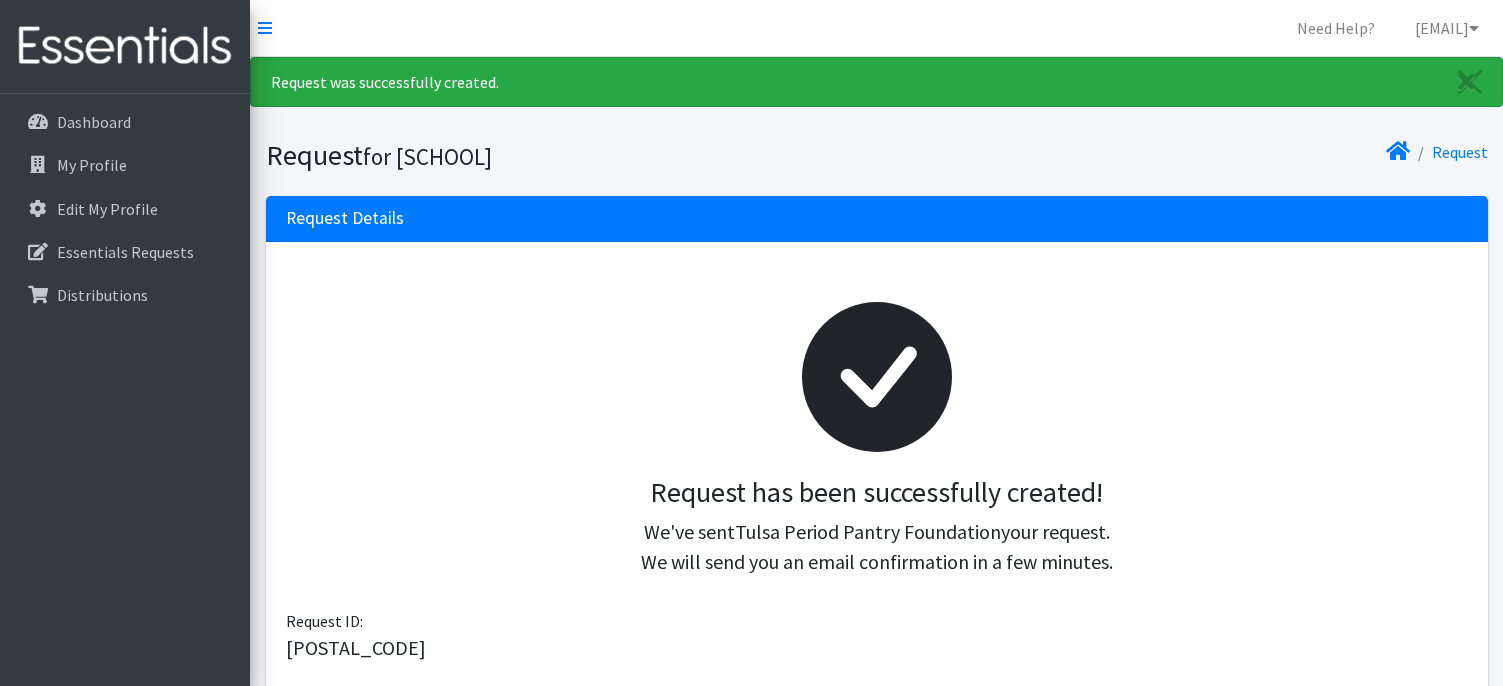 scroll, scrollTop: 0, scrollLeft: 0, axis: both 